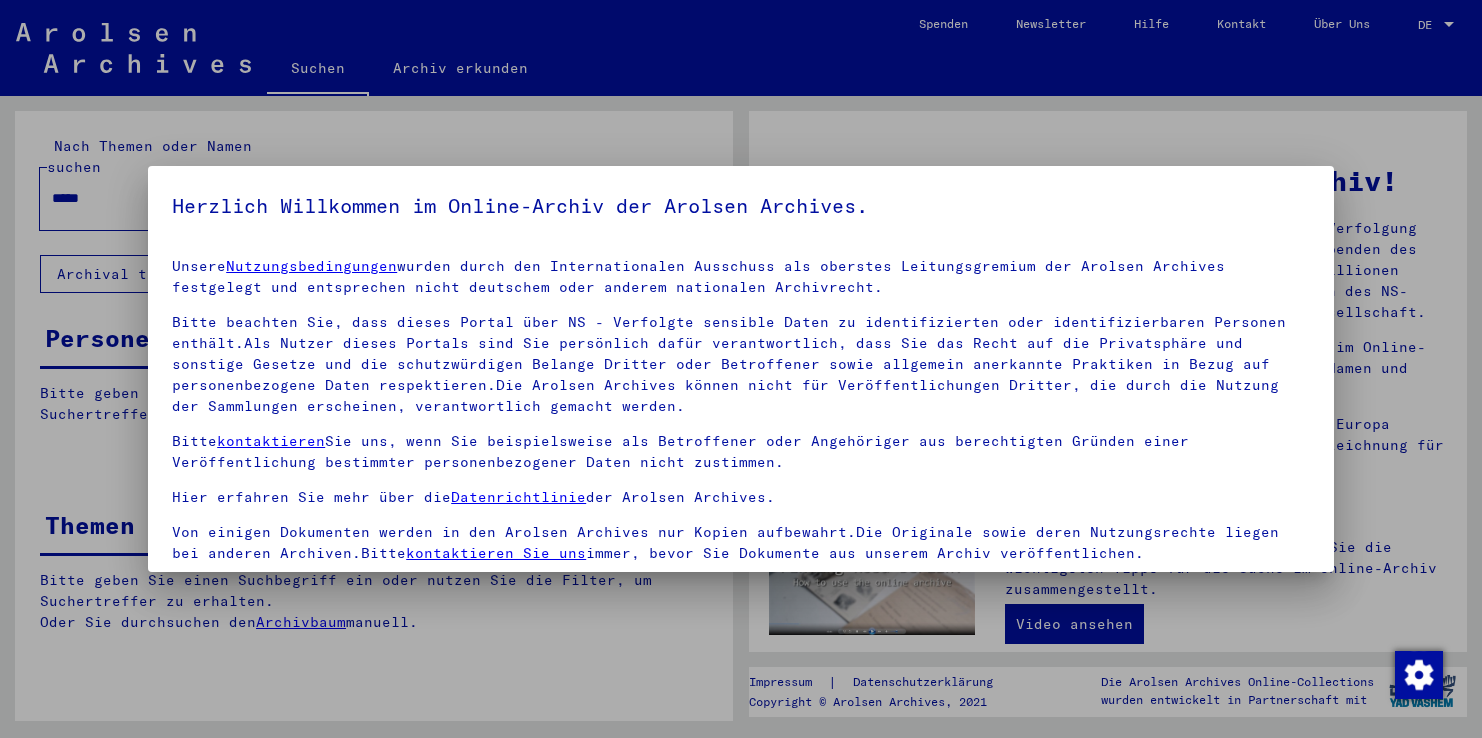 scroll, scrollTop: 0, scrollLeft: 0, axis: both 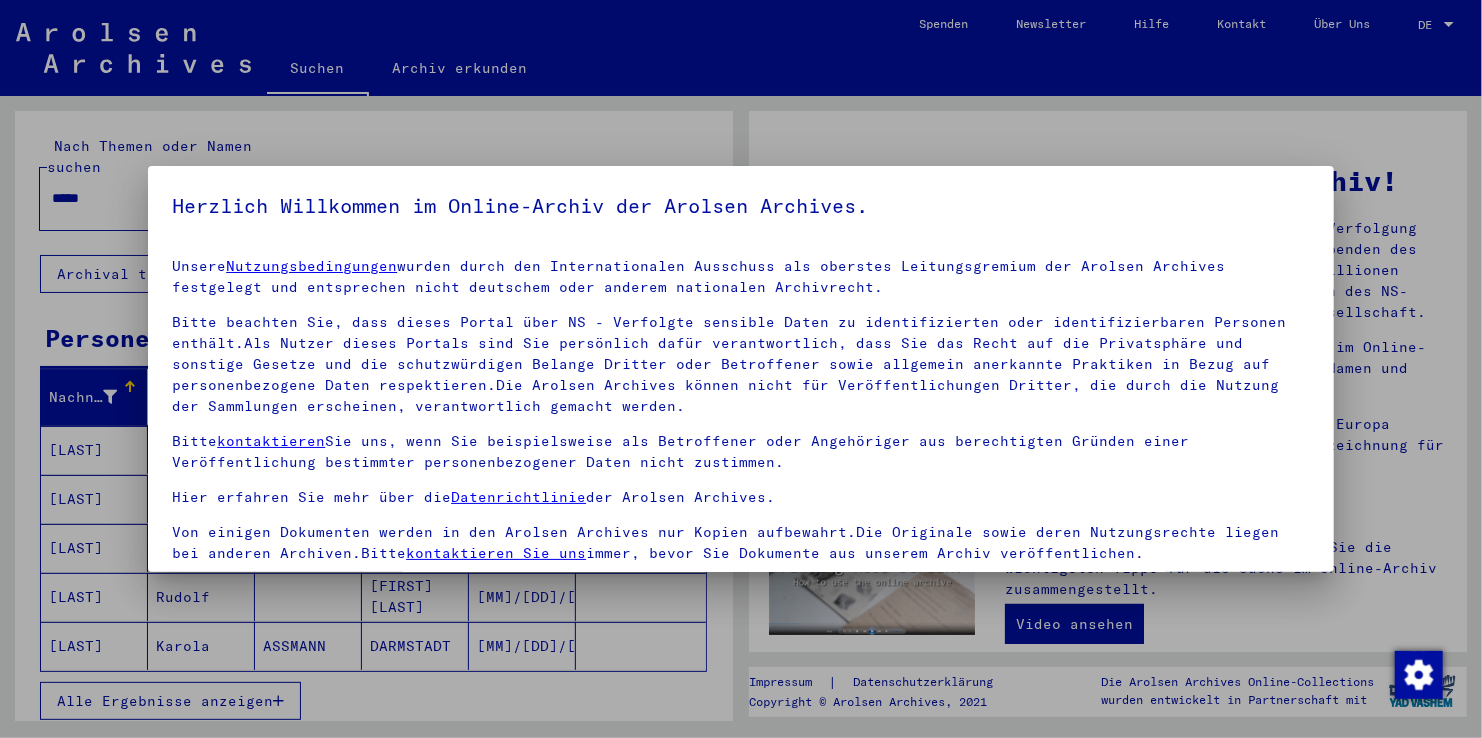 drag, startPoint x: 1003, startPoint y: 217, endPoint x: 989, endPoint y: 635, distance: 418.23438 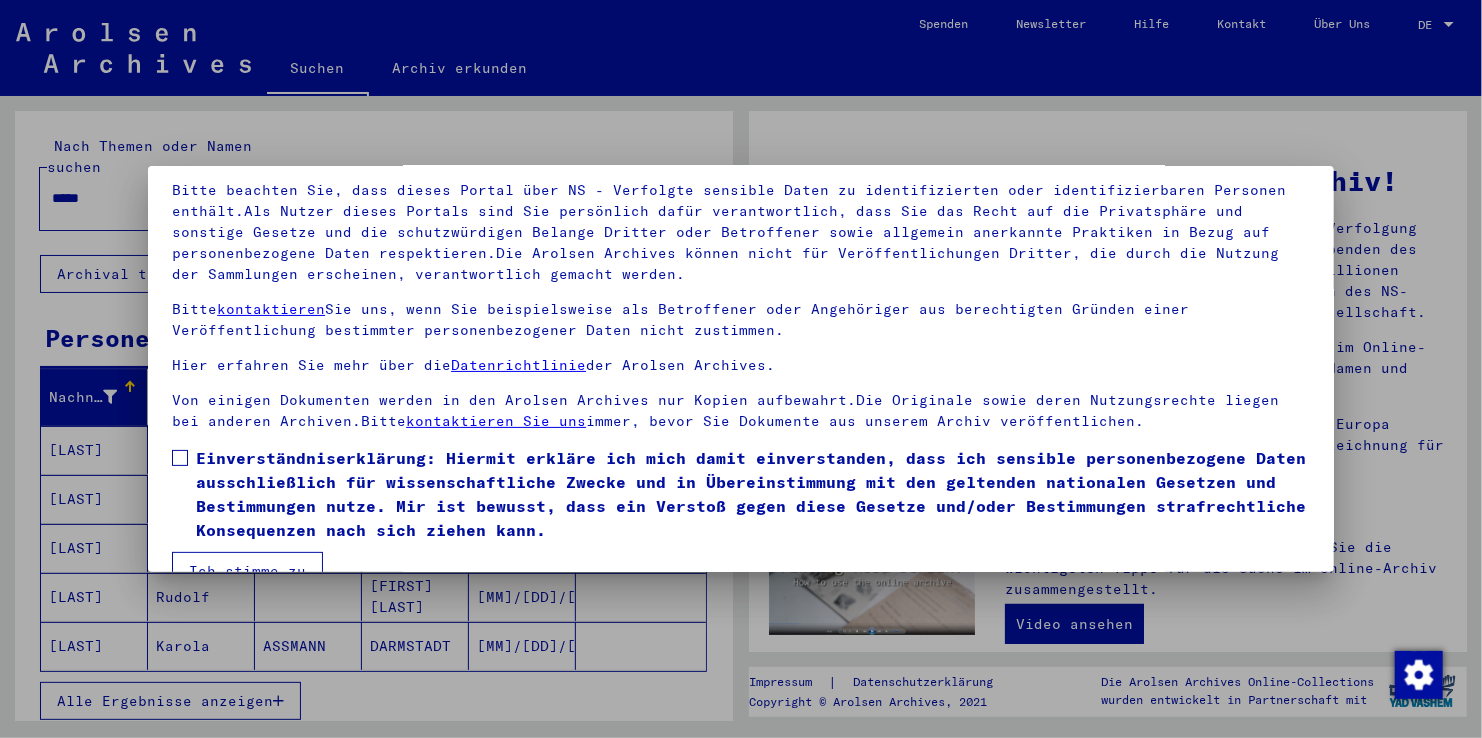 scroll, scrollTop: 173, scrollLeft: 0, axis: vertical 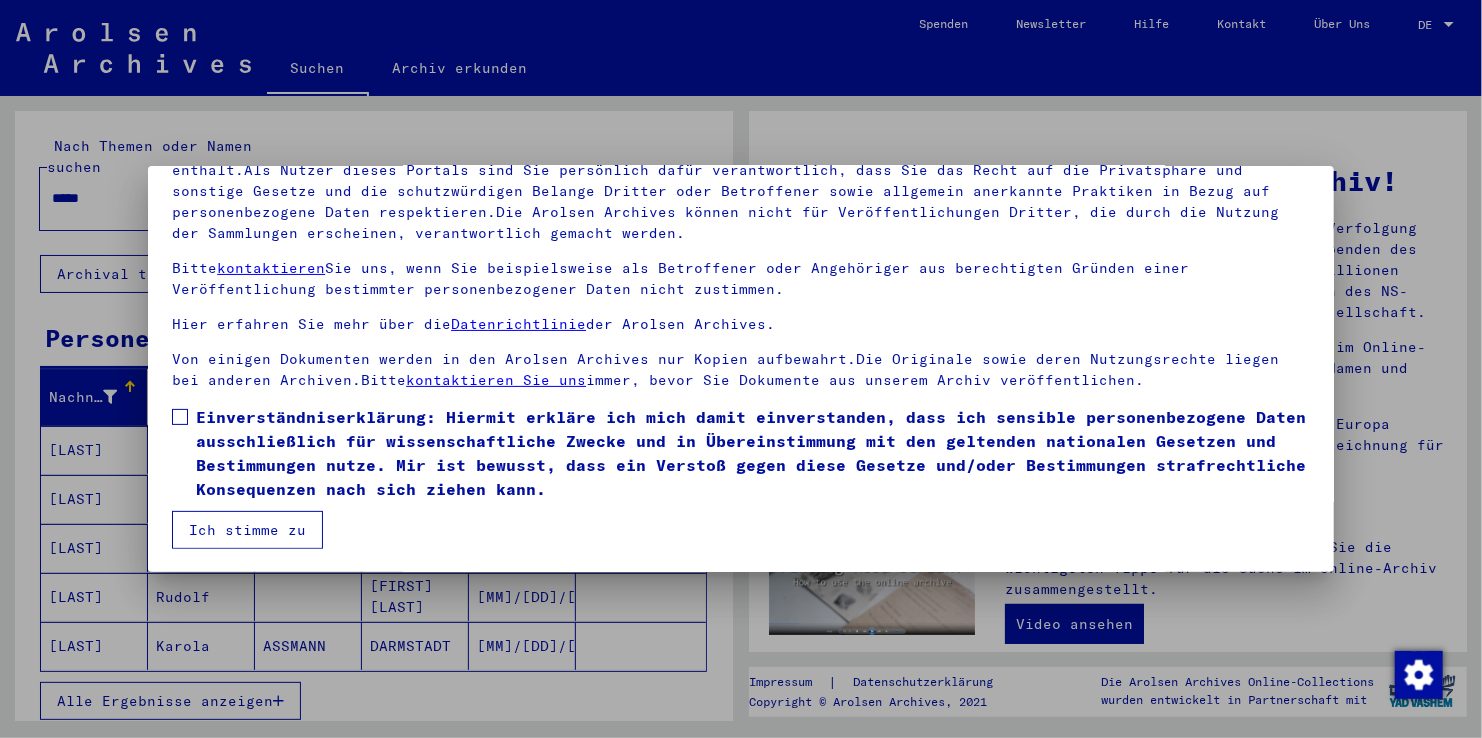 click on "Ich stimme zu" at bounding box center (247, 530) 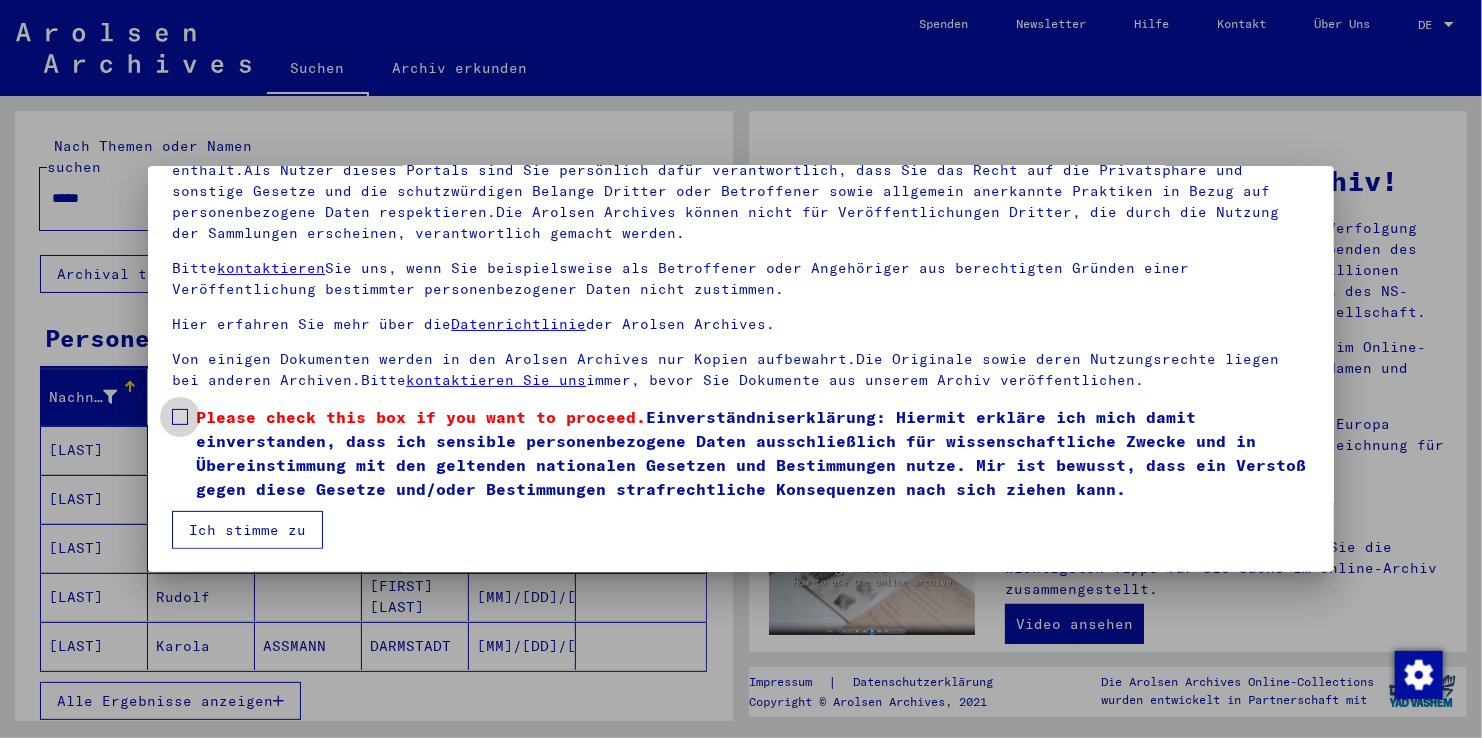 click at bounding box center (180, 417) 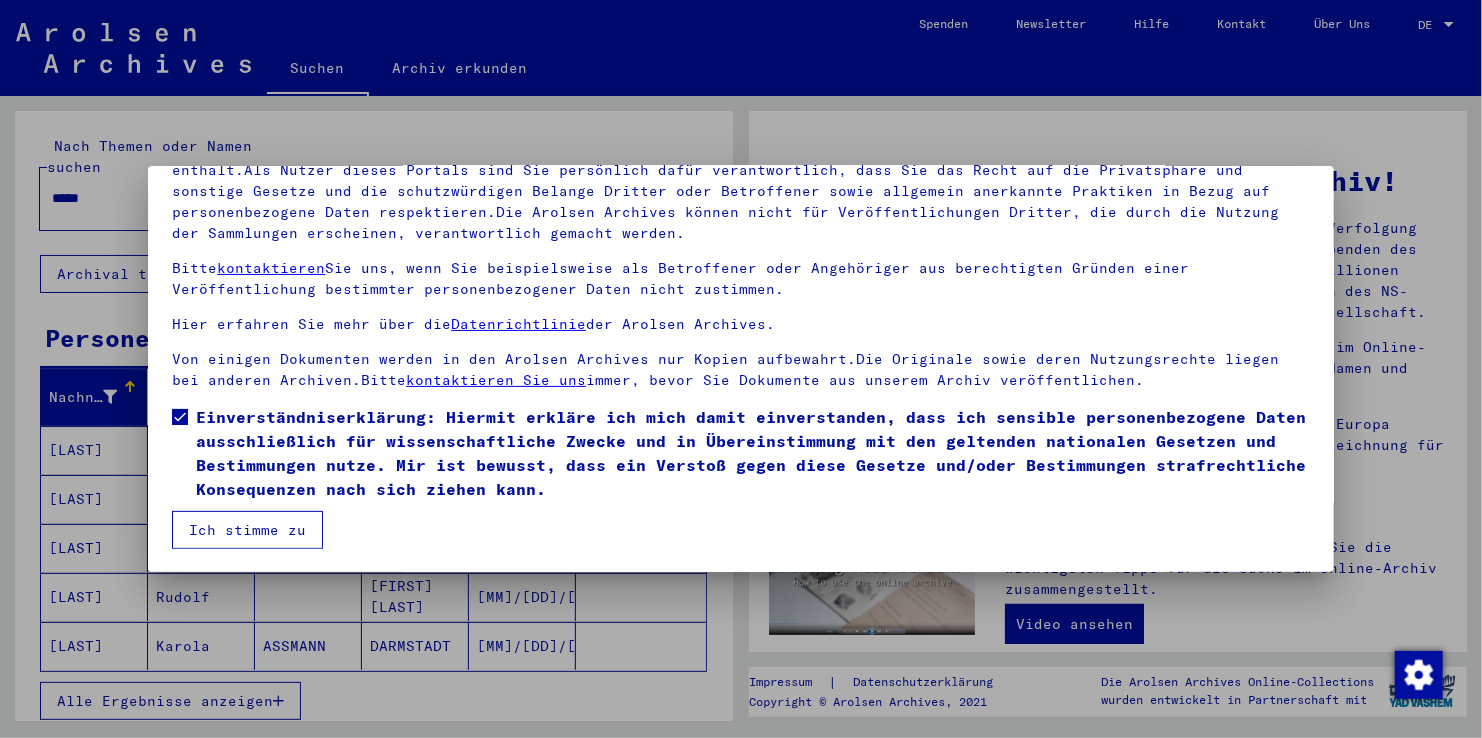 click on "Ich stimme zu" at bounding box center (247, 530) 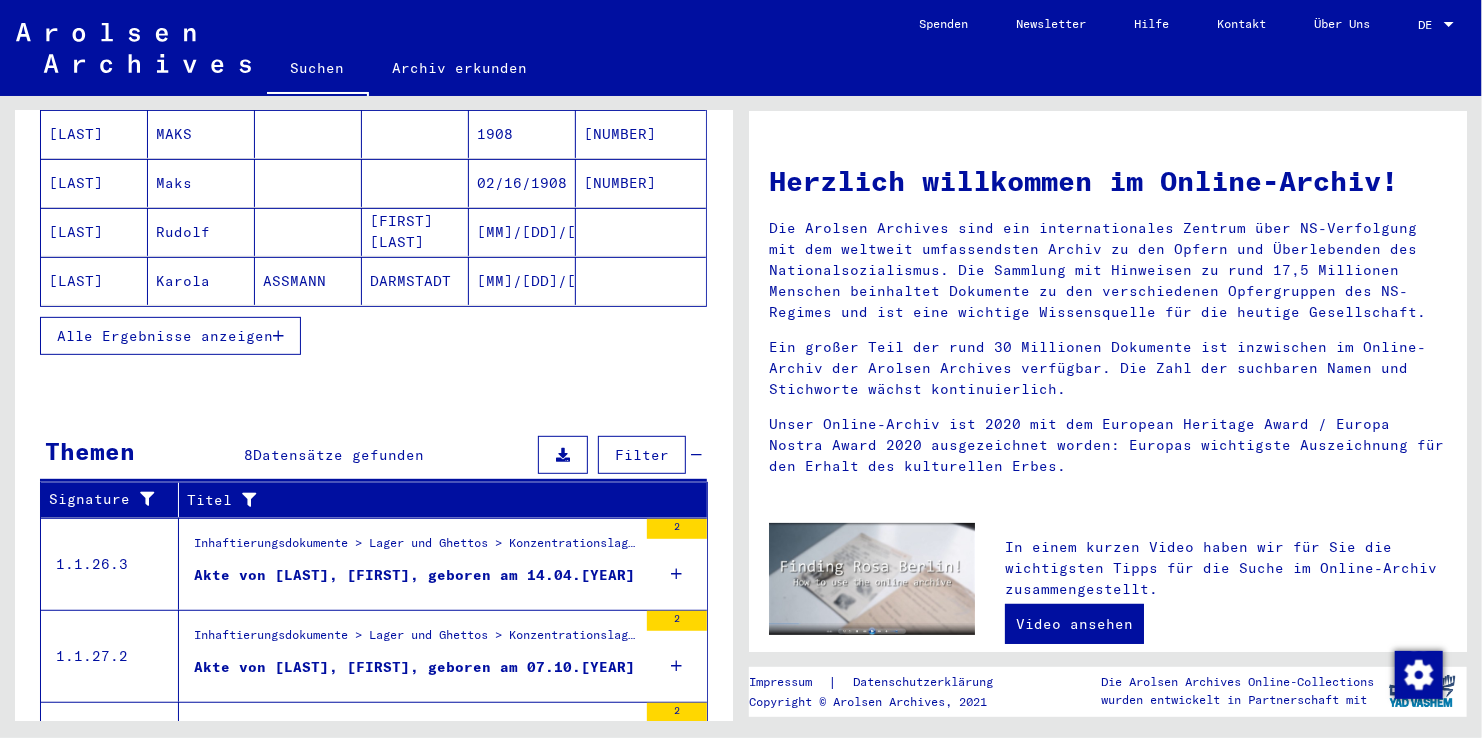scroll, scrollTop: 400, scrollLeft: 0, axis: vertical 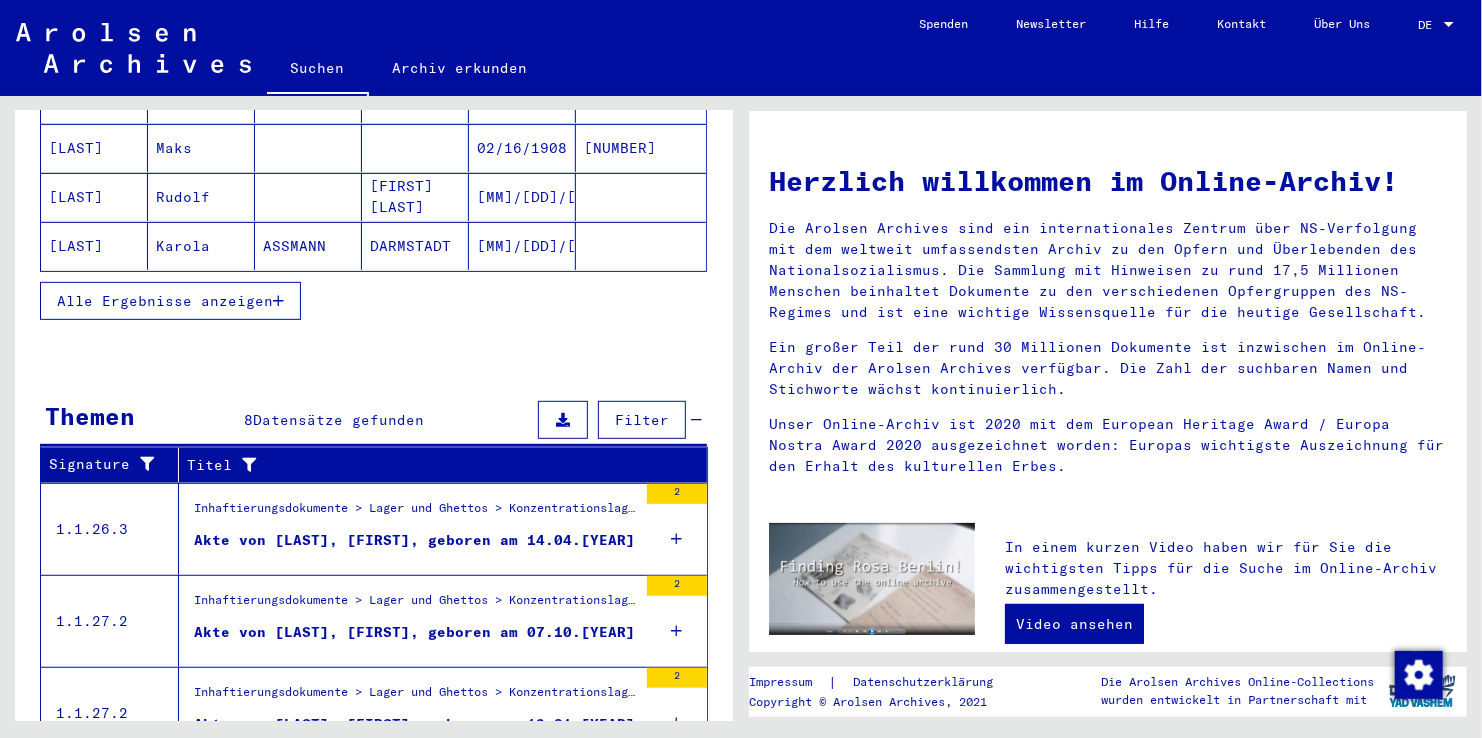 click on "Akte von [LAST], [FIRST], geboren am 14.04.[YEAR]" at bounding box center (414, 540) 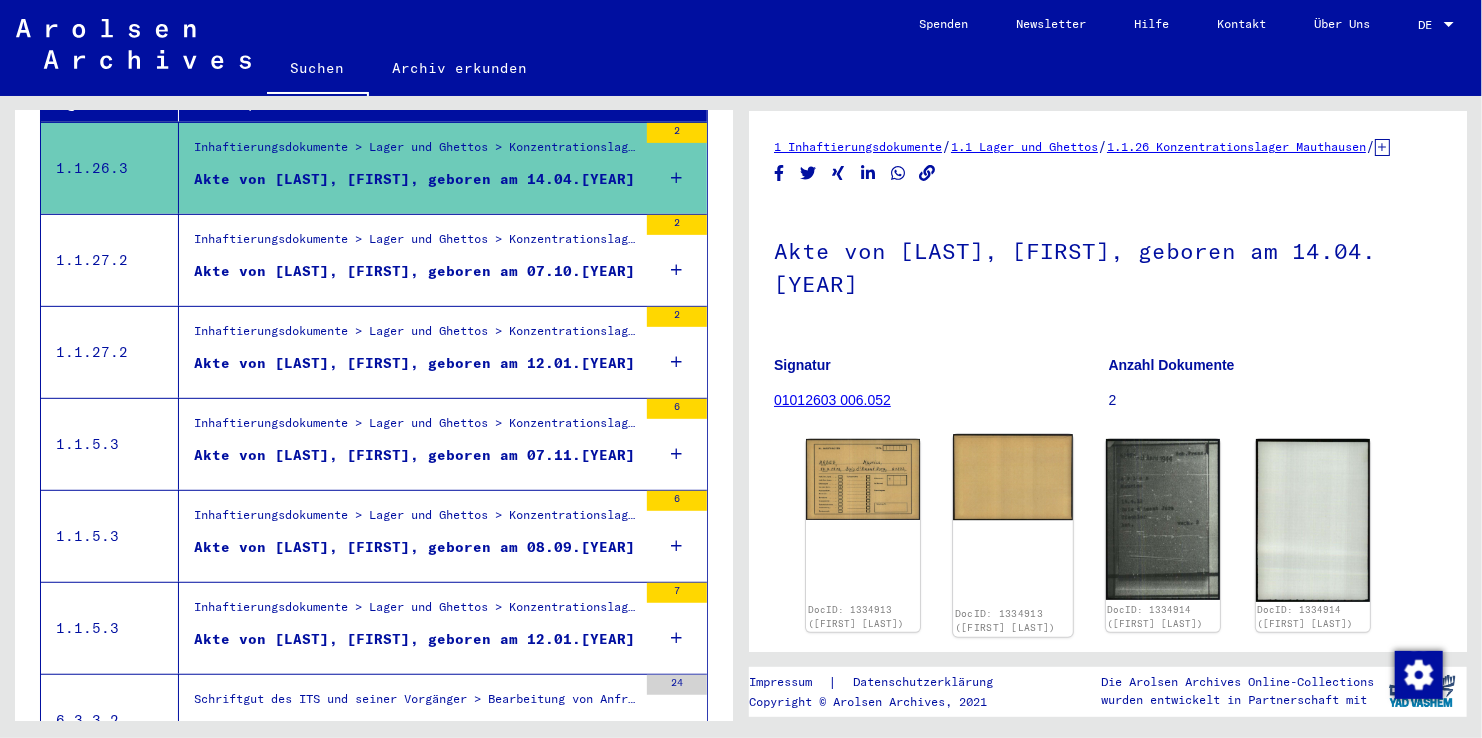 scroll, scrollTop: 0, scrollLeft: 0, axis: both 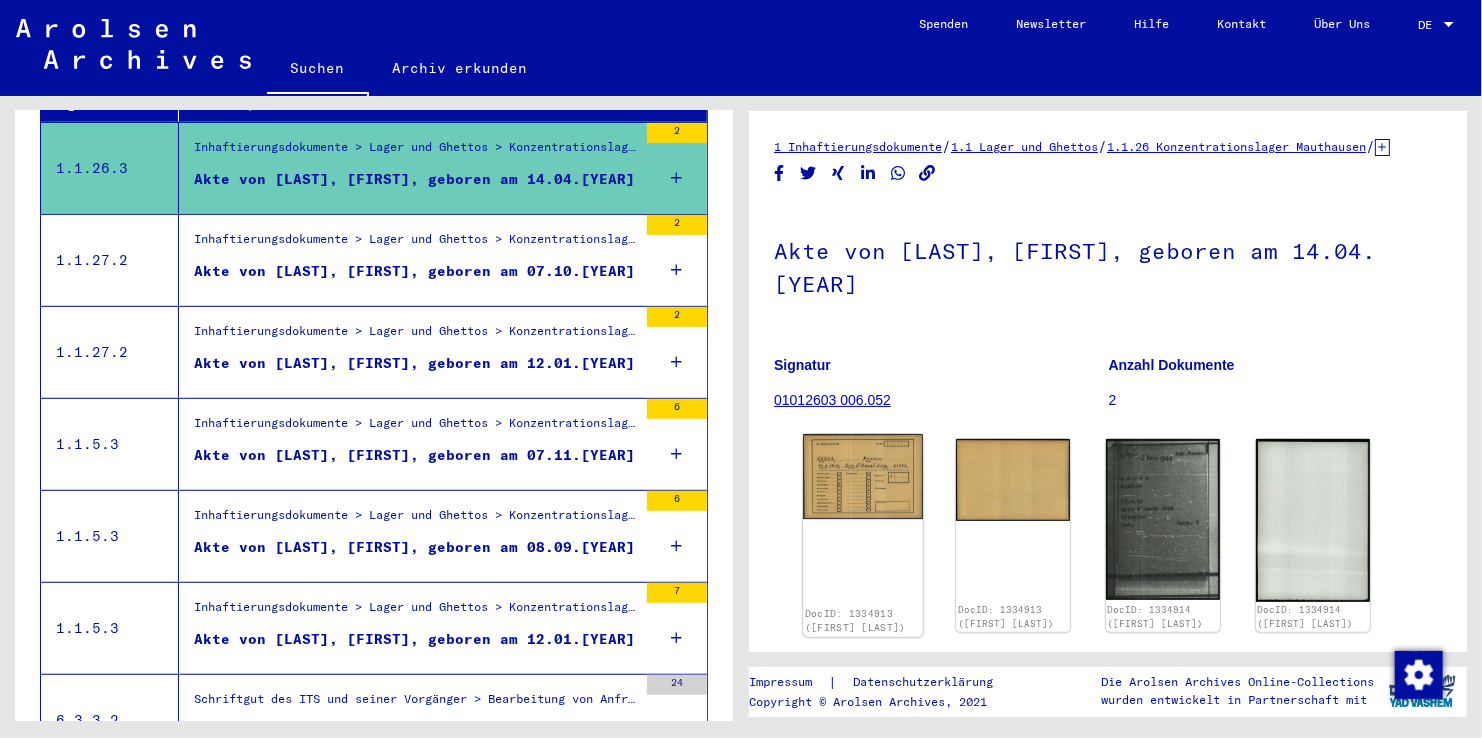 click 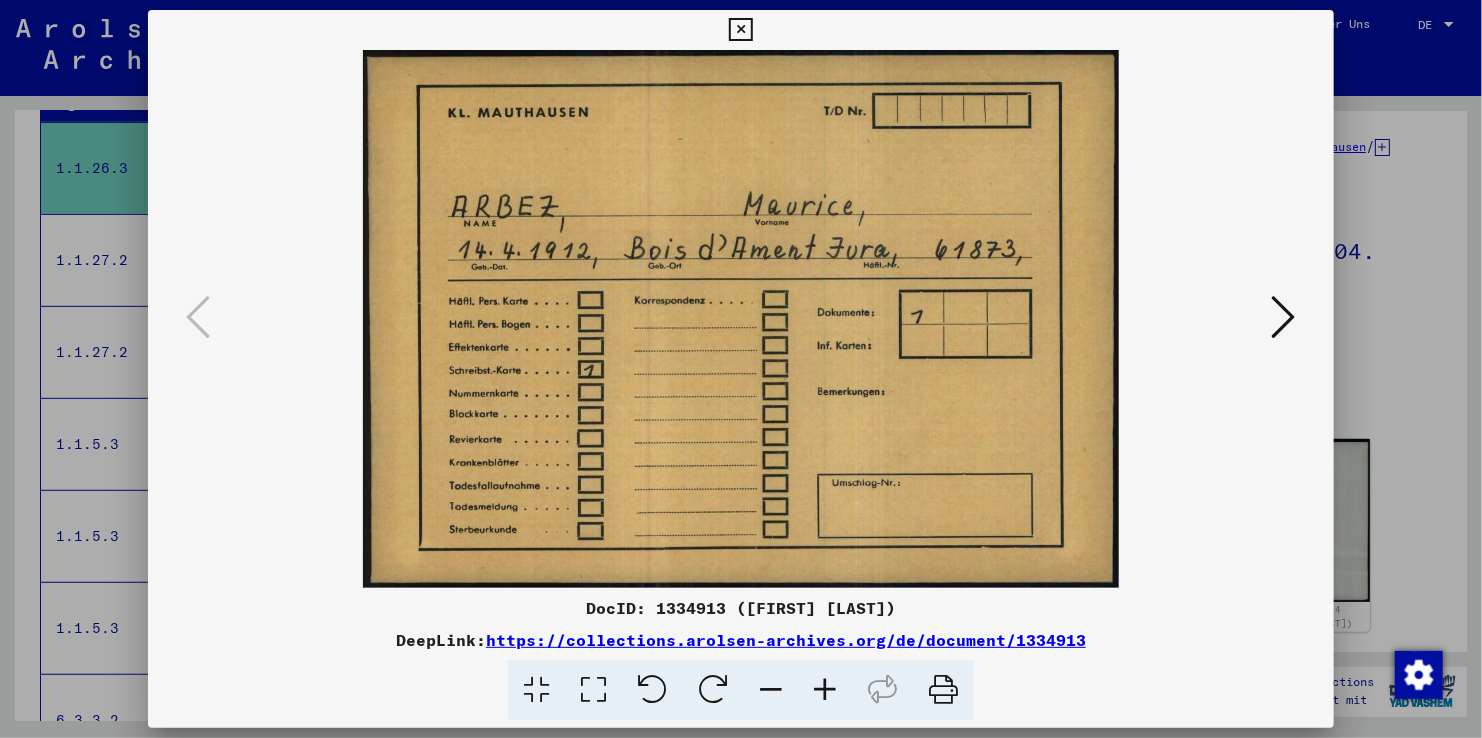click at bounding box center [1284, 317] 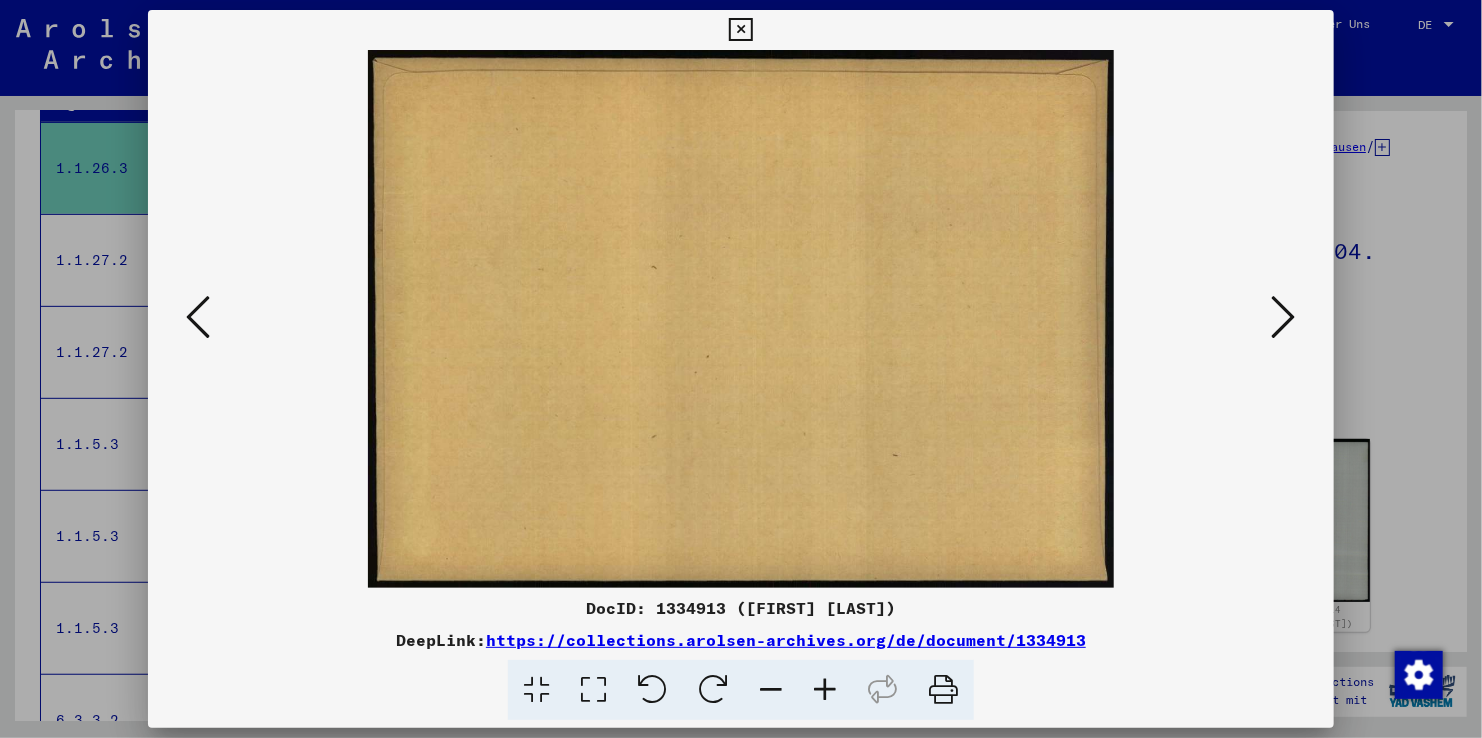 click at bounding box center [1284, 317] 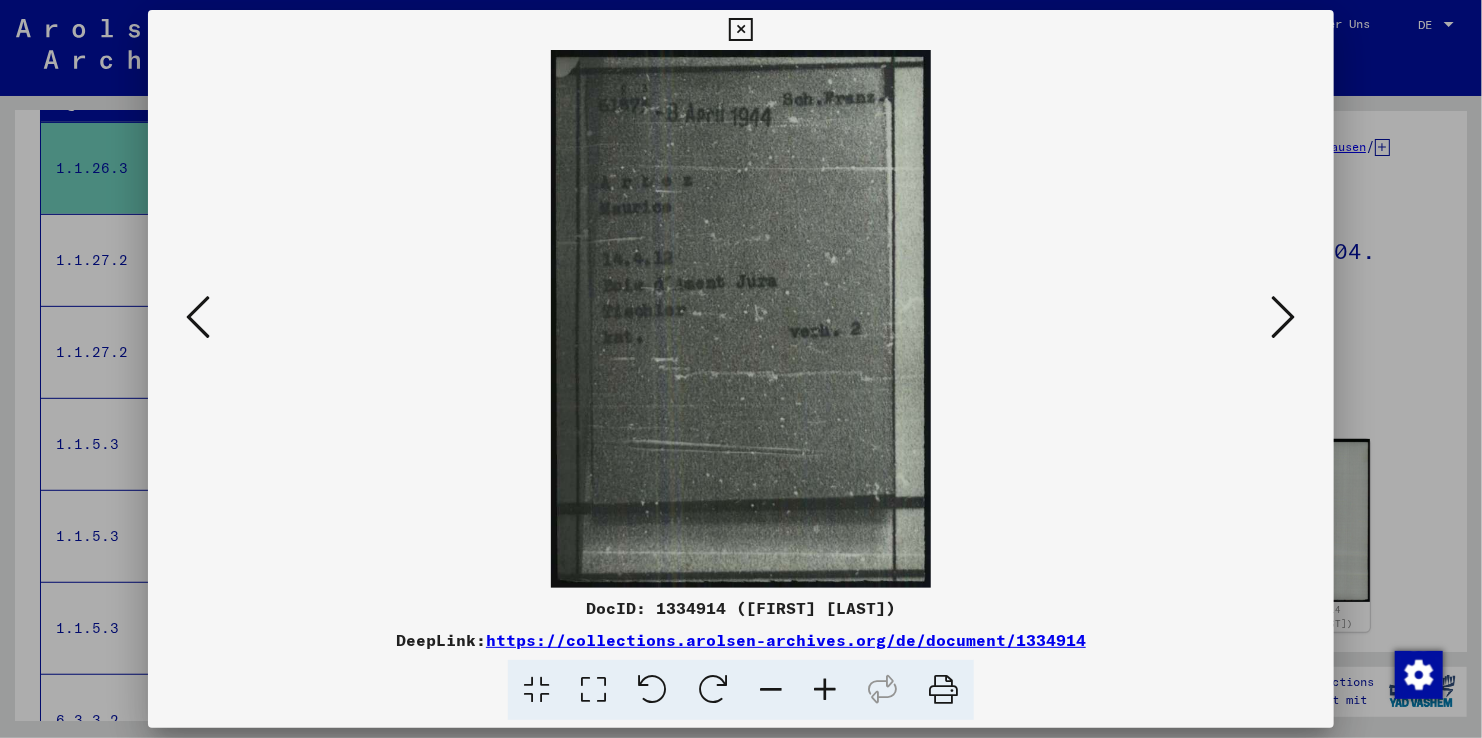 click at bounding box center [1284, 317] 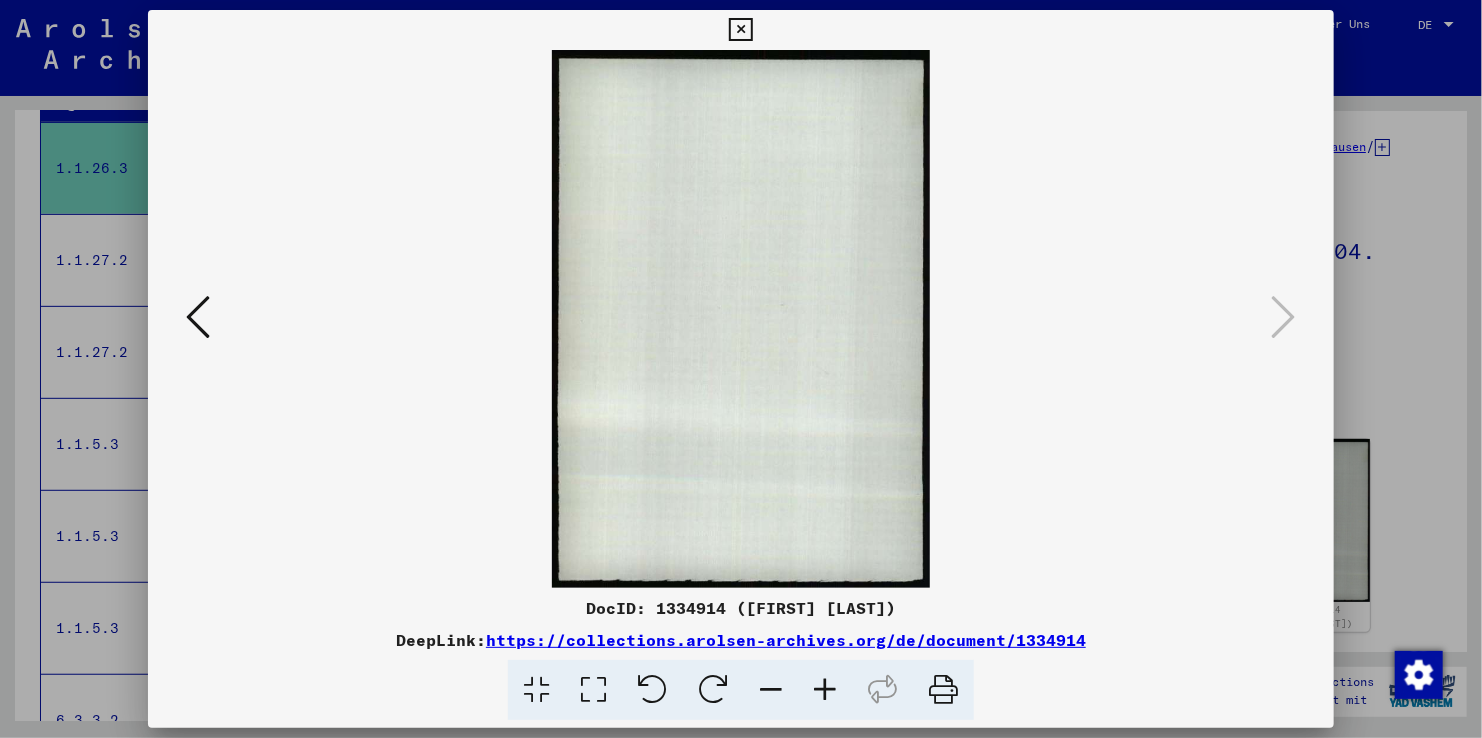 click at bounding box center [740, 30] 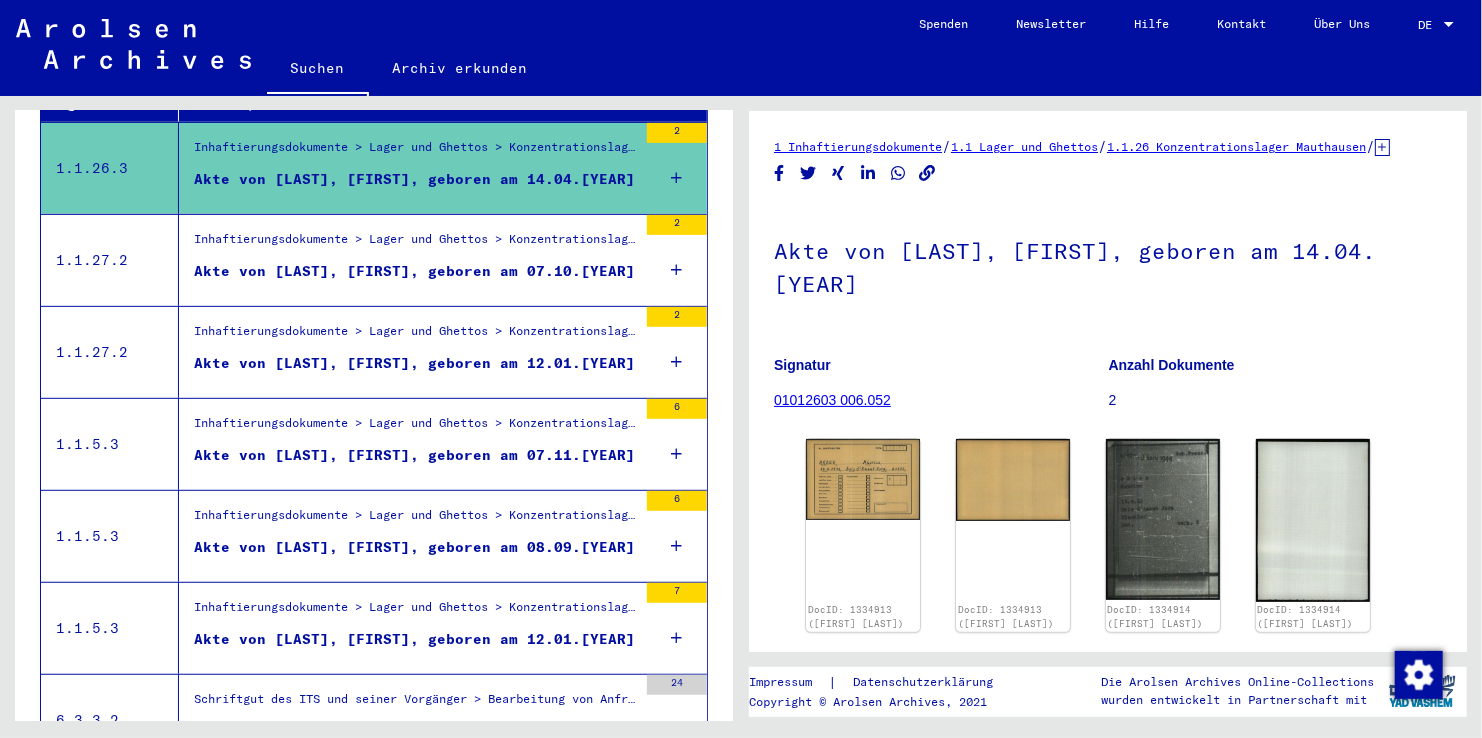 click on "Akte von [LAST], [FIRST], geboren am 07.10.[YEAR]" at bounding box center [414, 271] 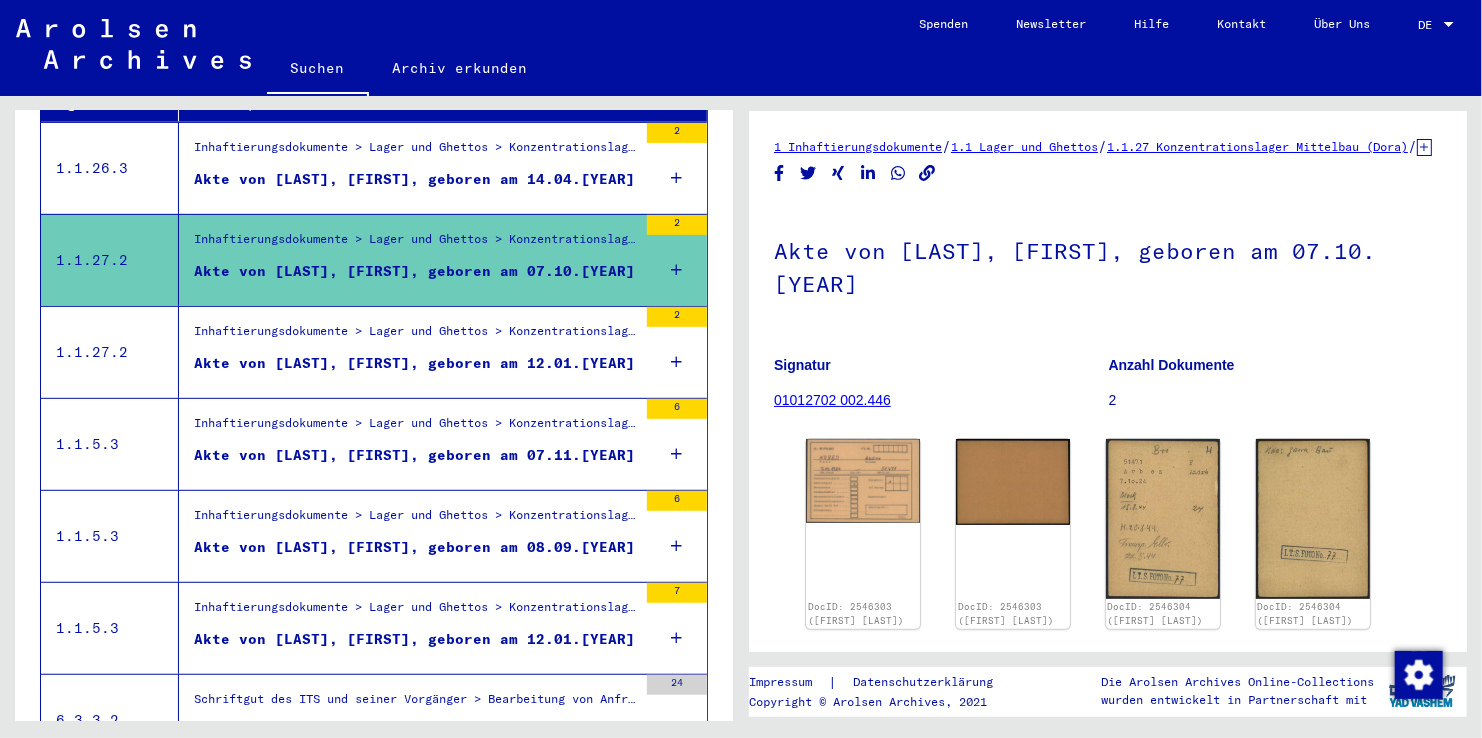 scroll, scrollTop: 0, scrollLeft: 0, axis: both 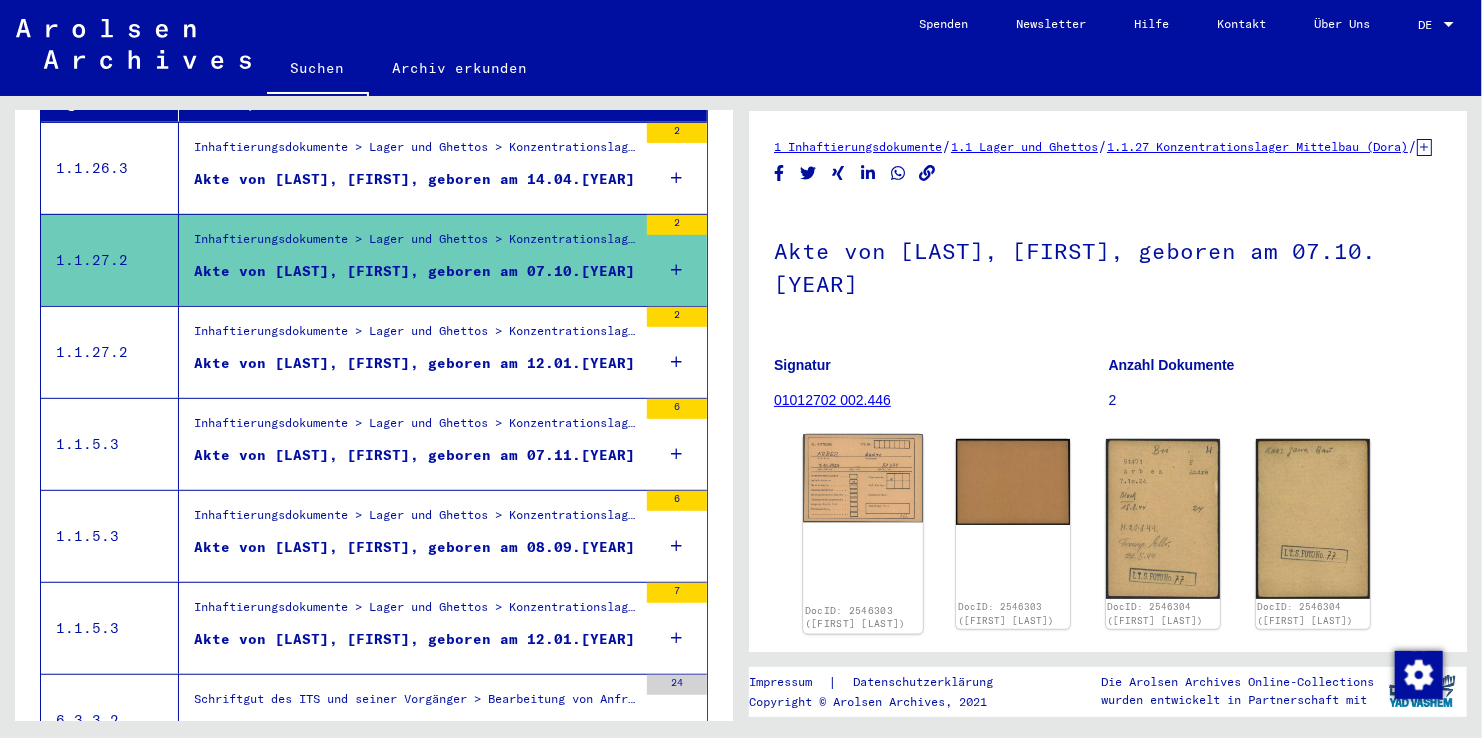click 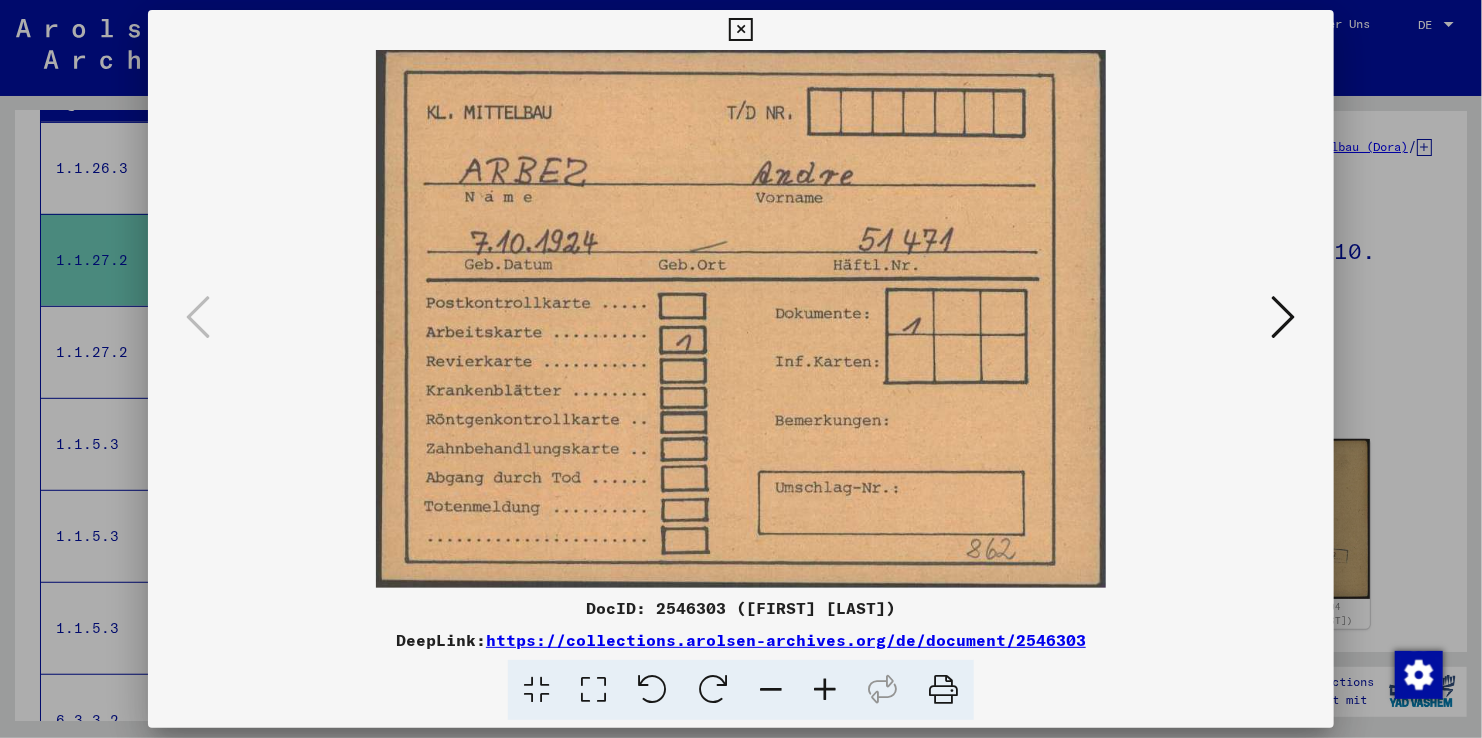 click at bounding box center [1284, 317] 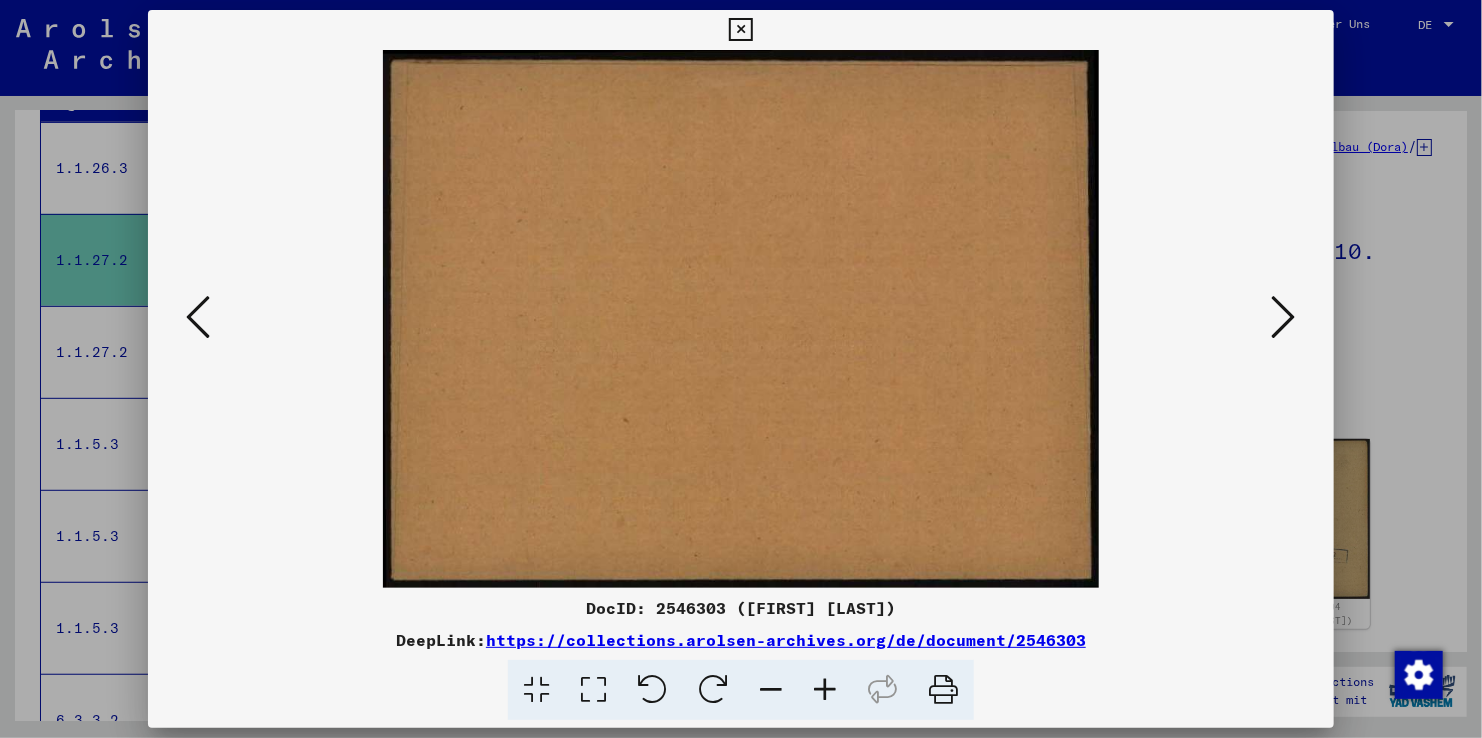 click at bounding box center (1284, 317) 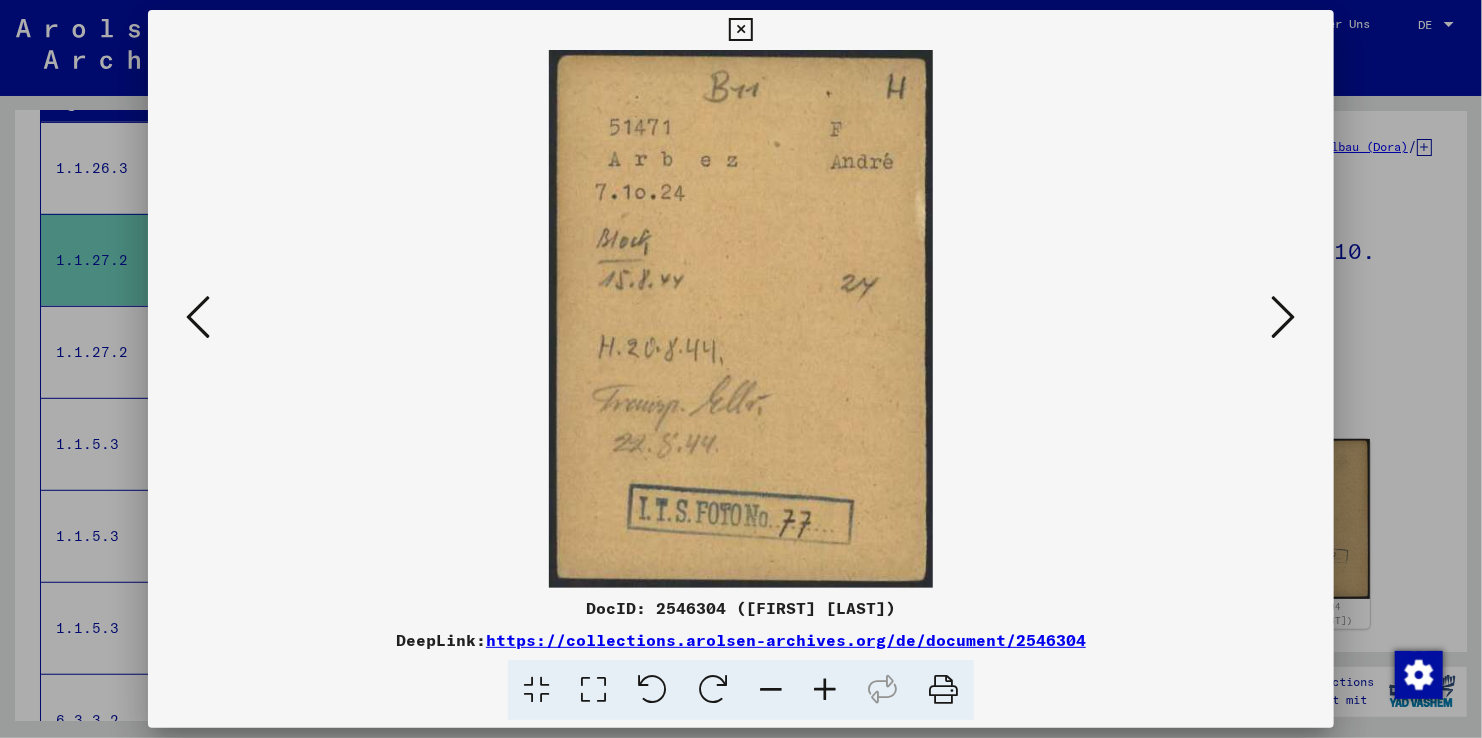 click at bounding box center (1284, 317) 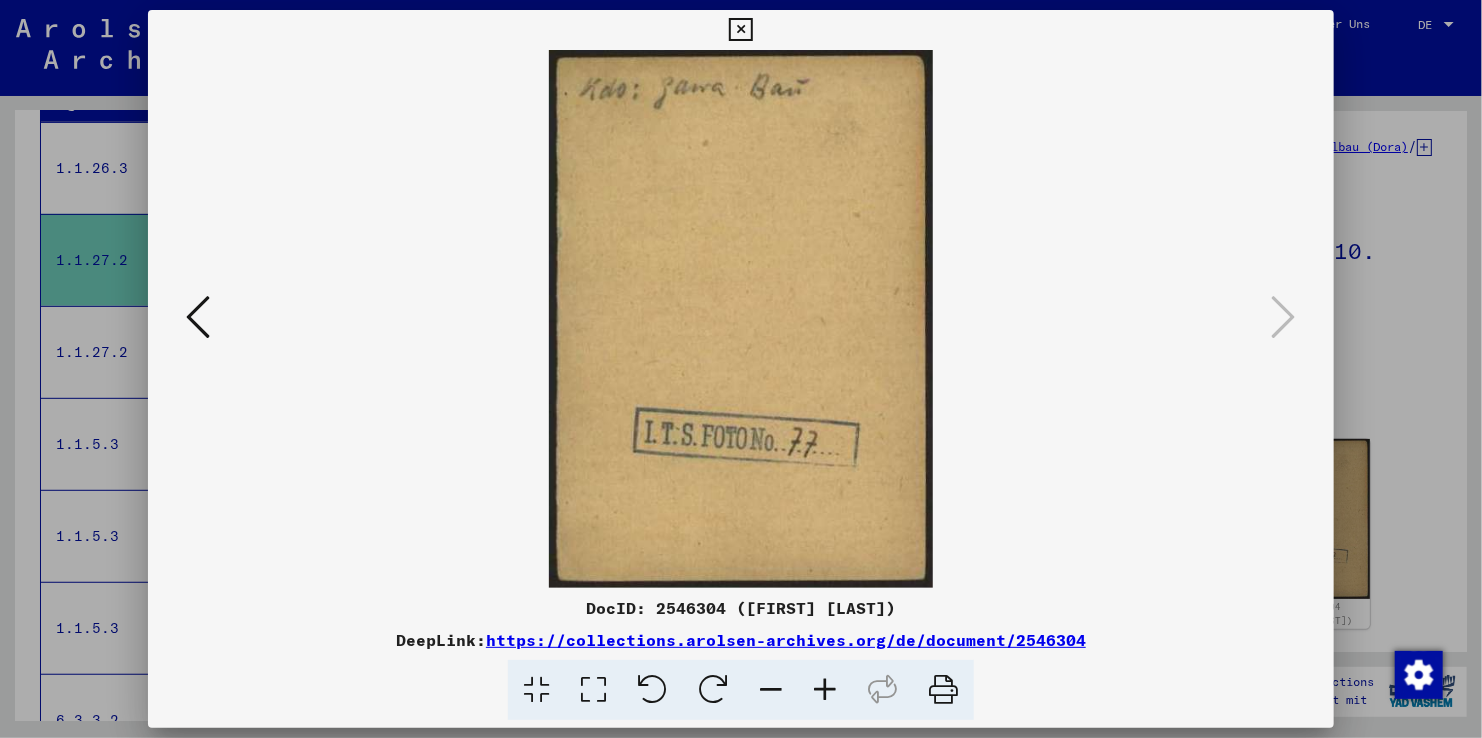 click at bounding box center (740, 30) 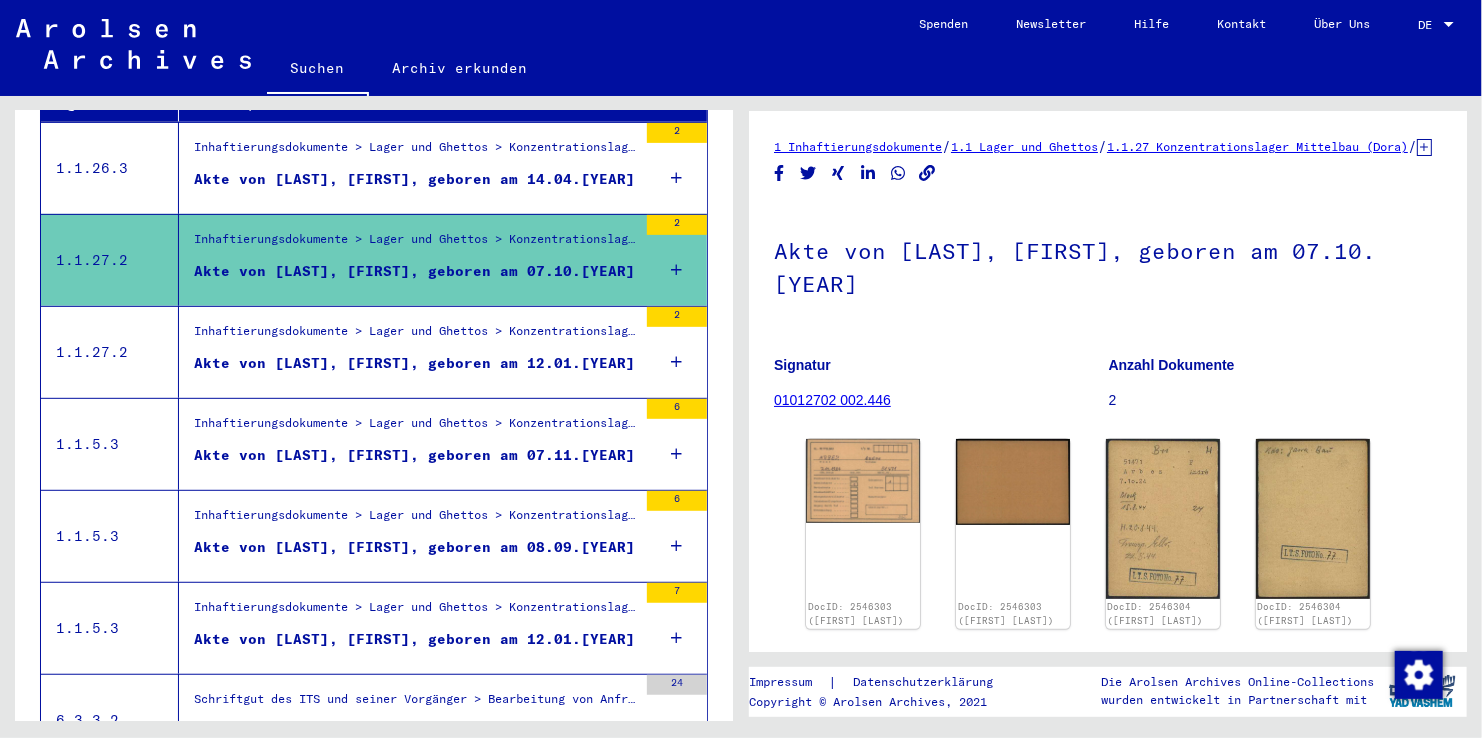 click on "Akte von [LAST], [FIRST], geboren am 08.09.[YEAR]" at bounding box center (414, 547) 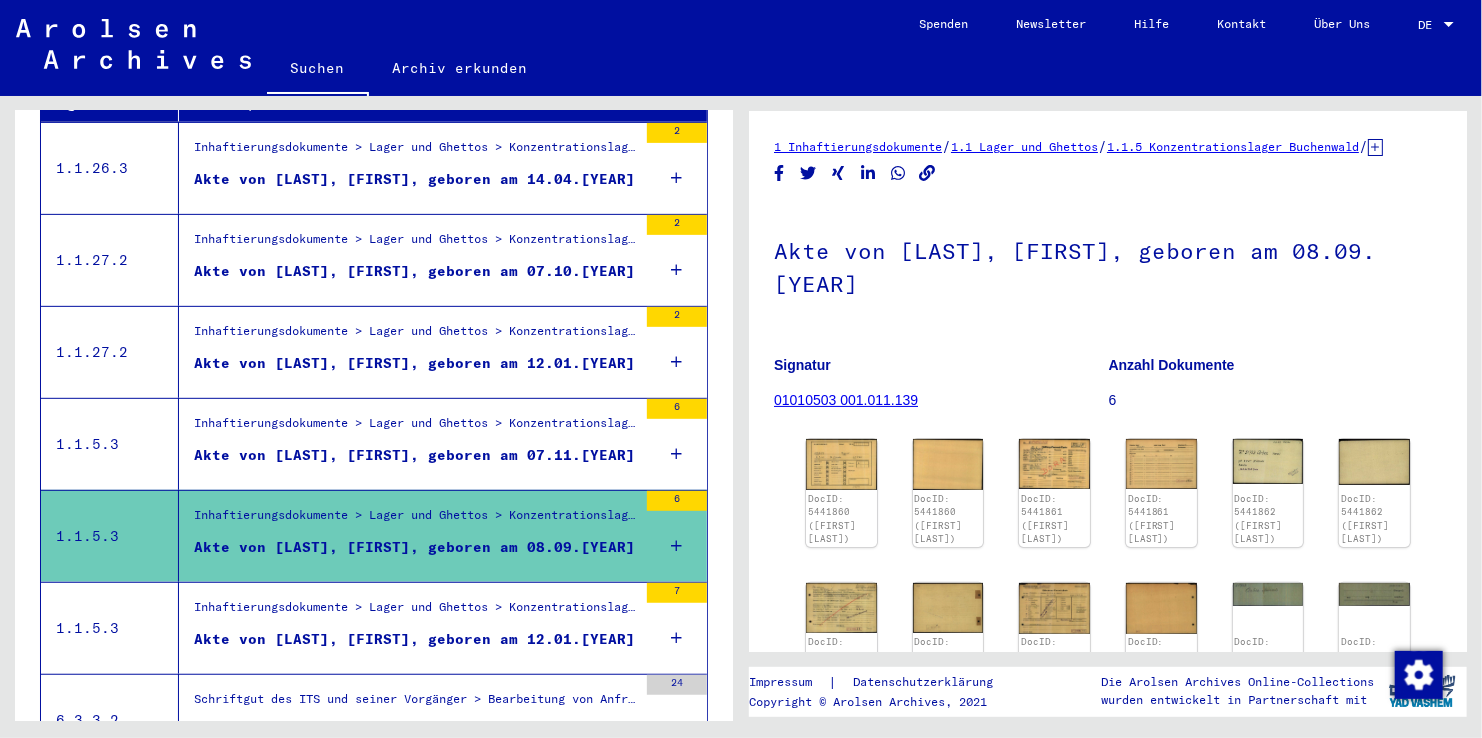 scroll, scrollTop: 0, scrollLeft: 0, axis: both 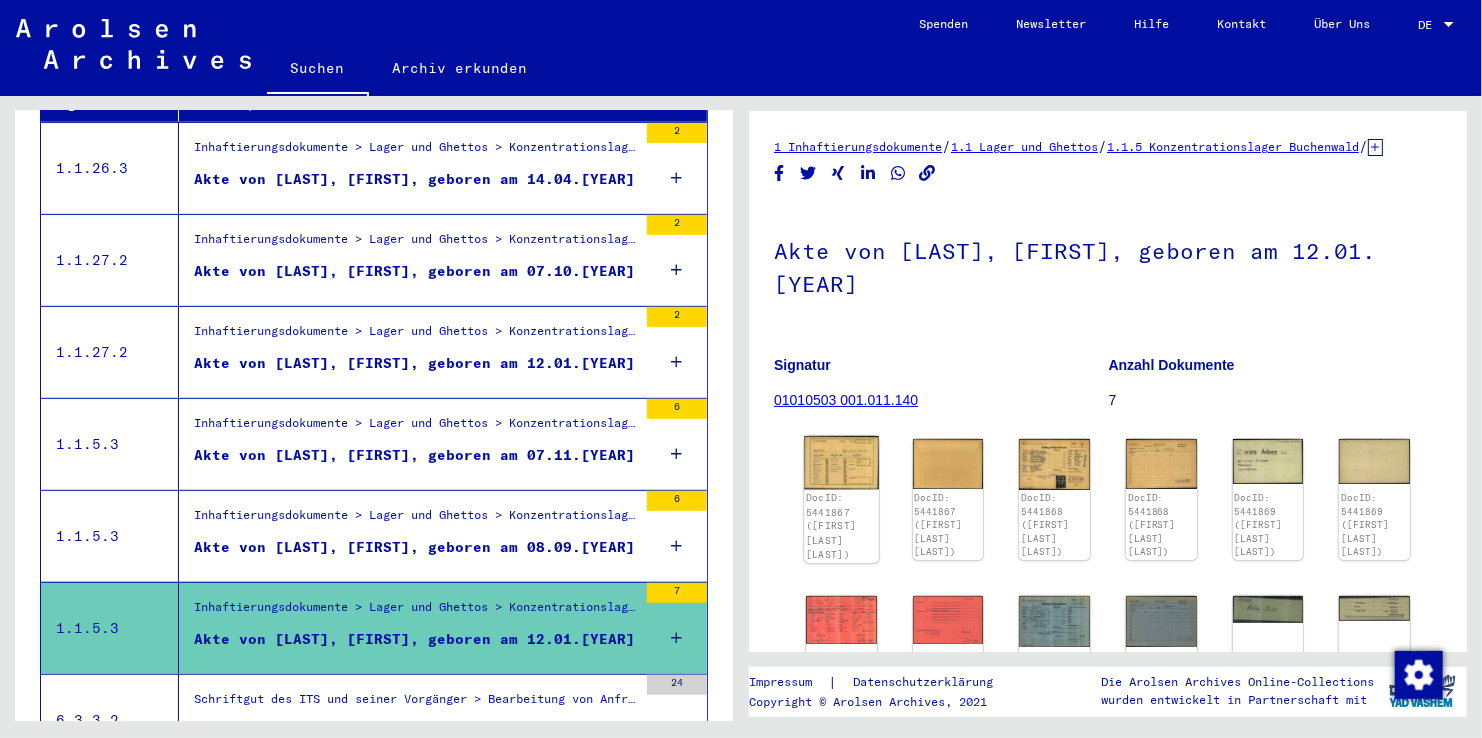 click 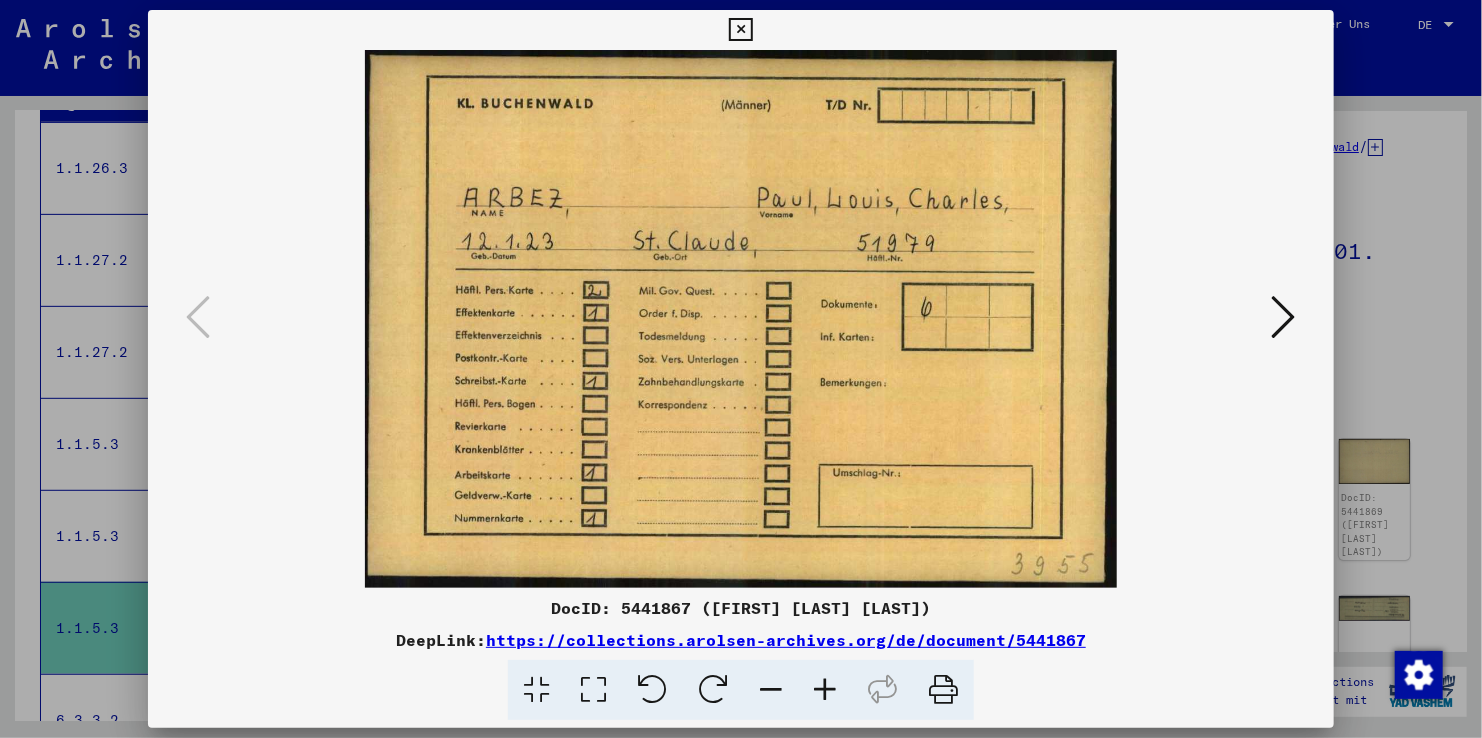 scroll, scrollTop: 0, scrollLeft: 0, axis: both 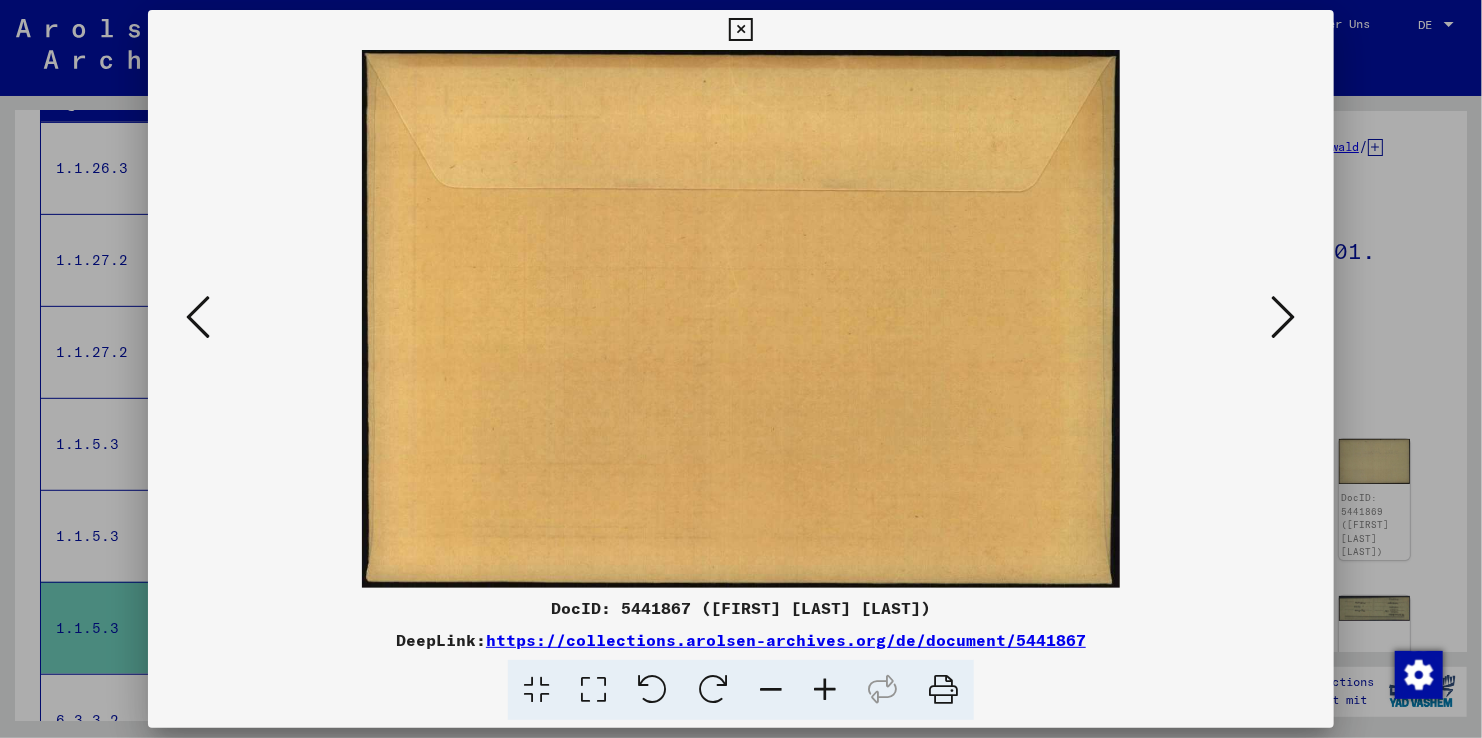click at bounding box center [1284, 317] 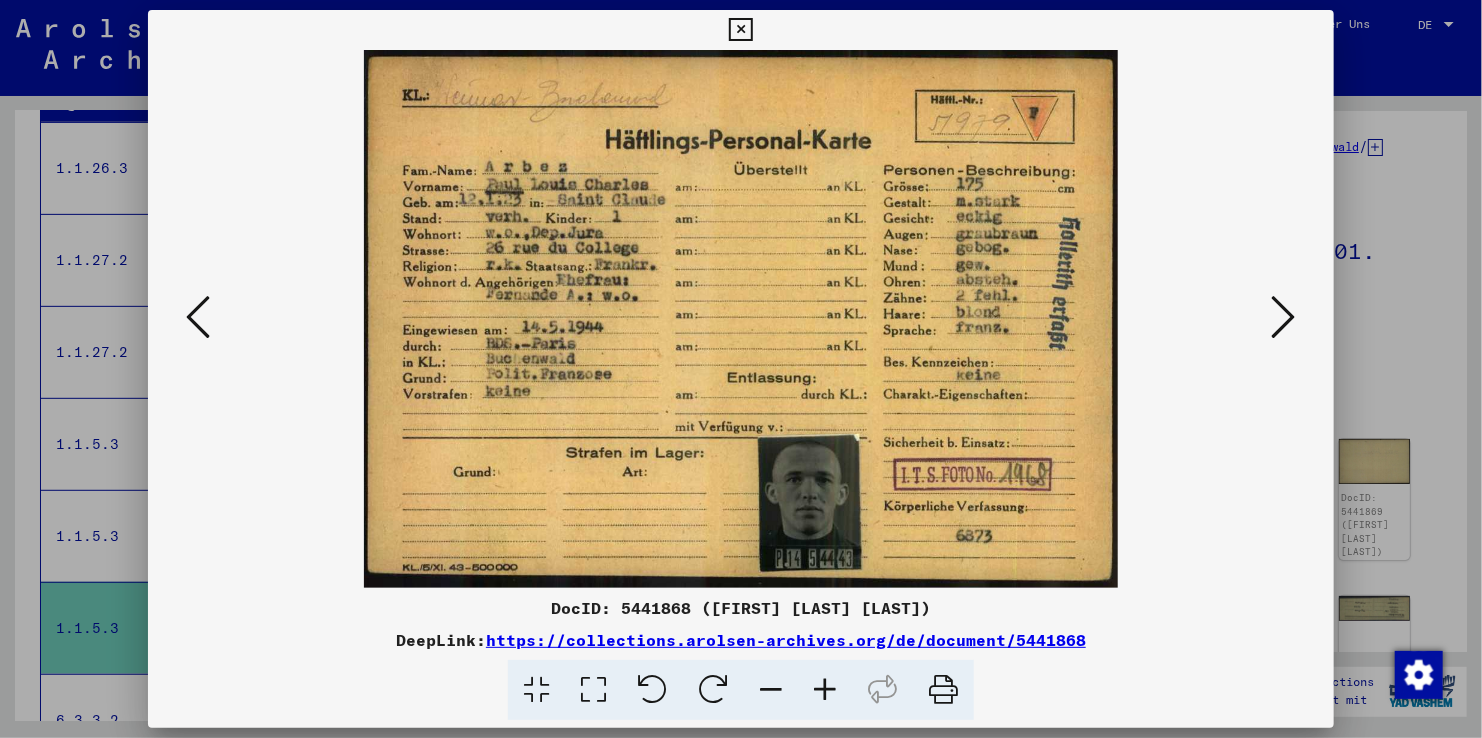 click at bounding box center [825, 690] 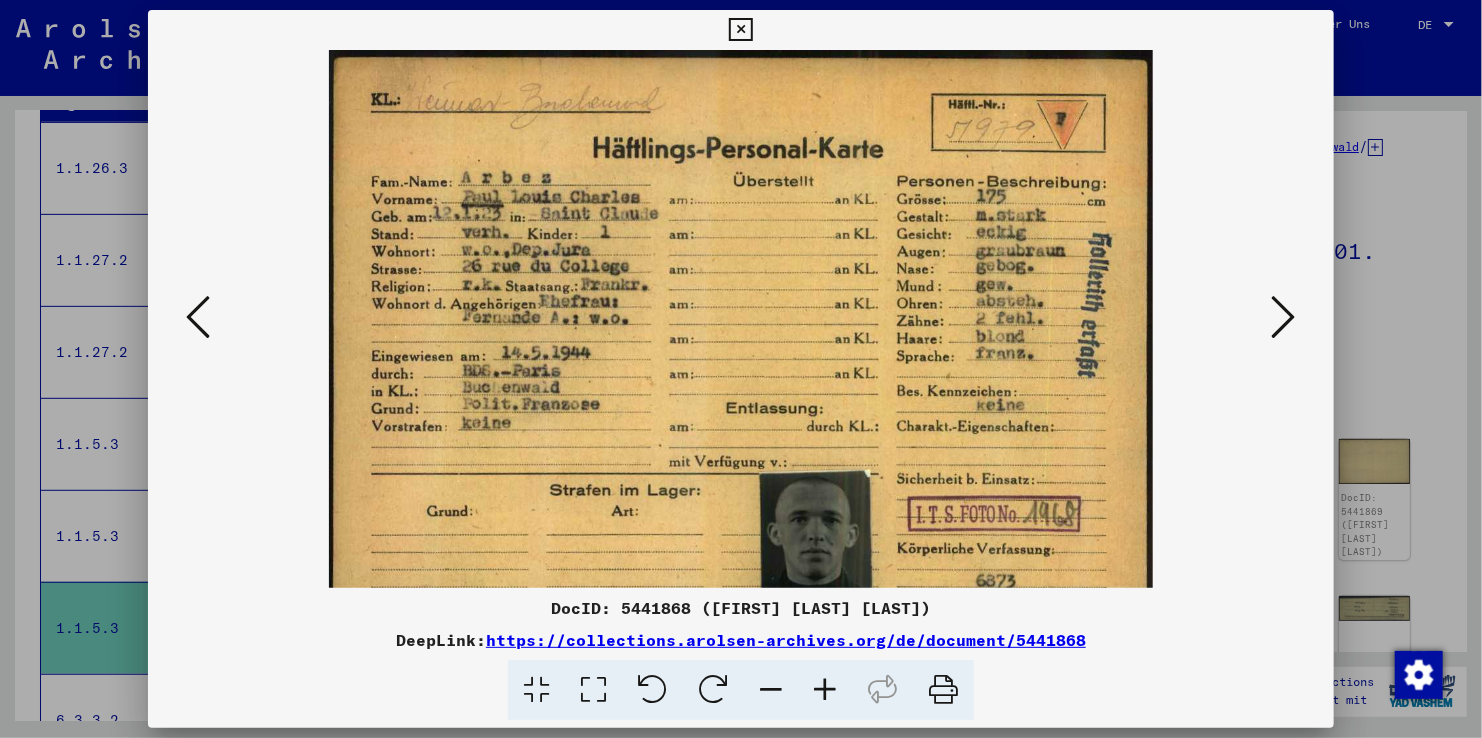 click at bounding box center [1284, 317] 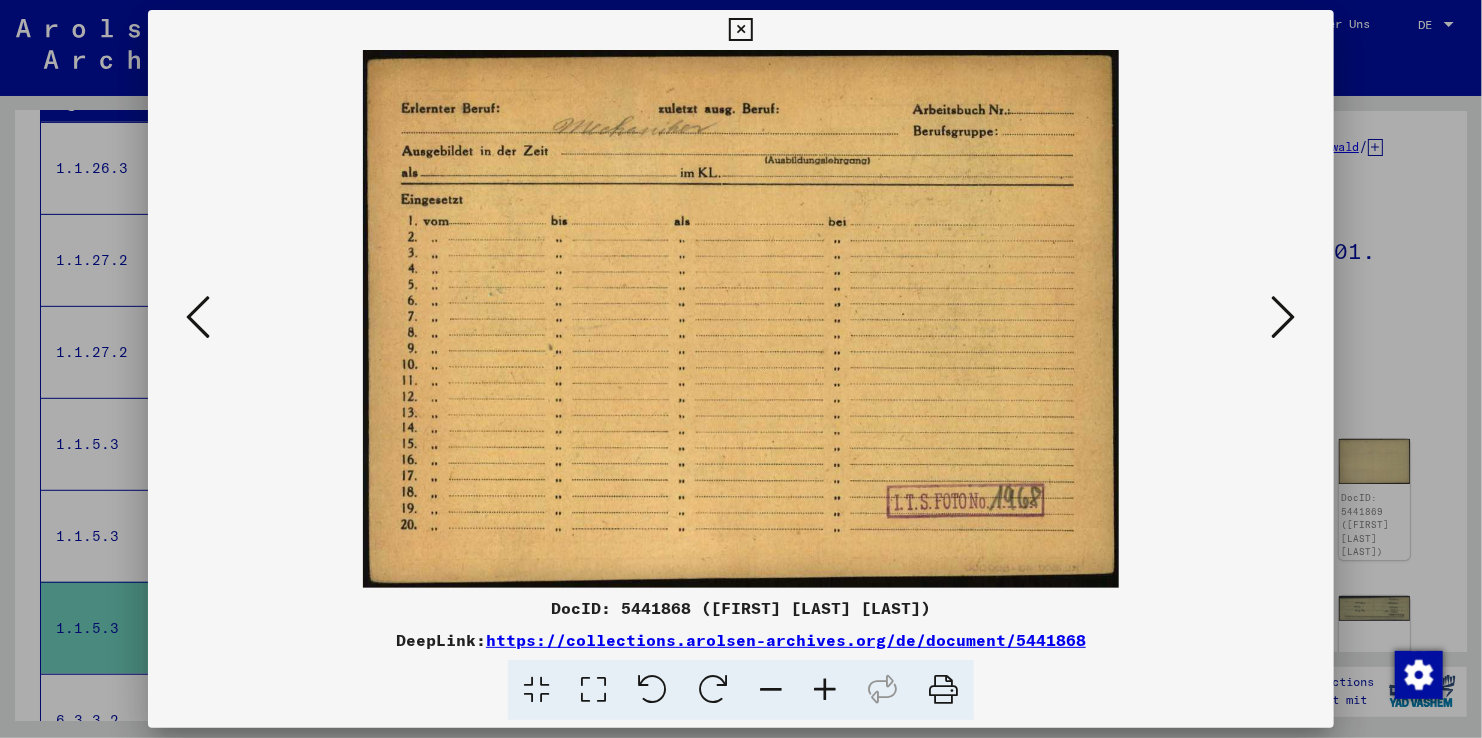 click at bounding box center [1284, 317] 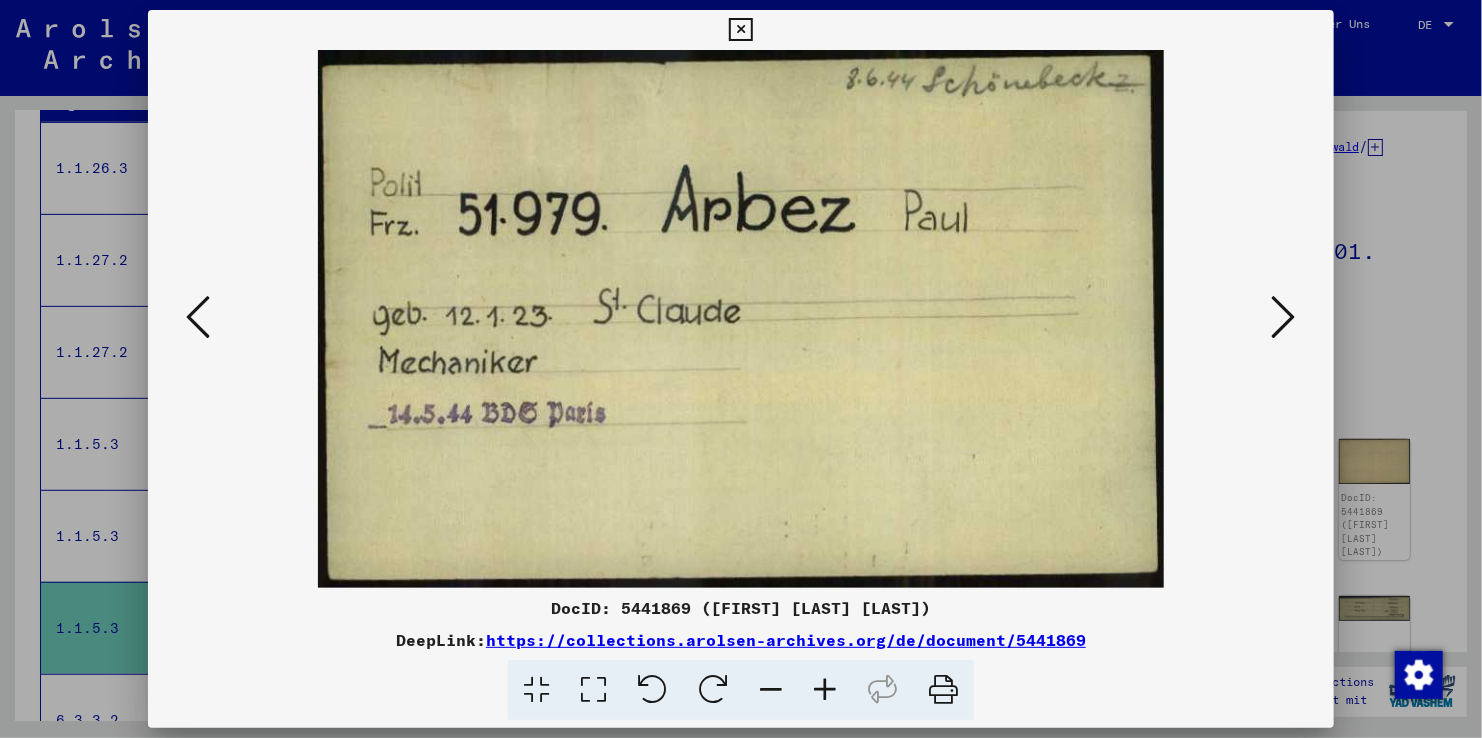 click at bounding box center [1284, 317] 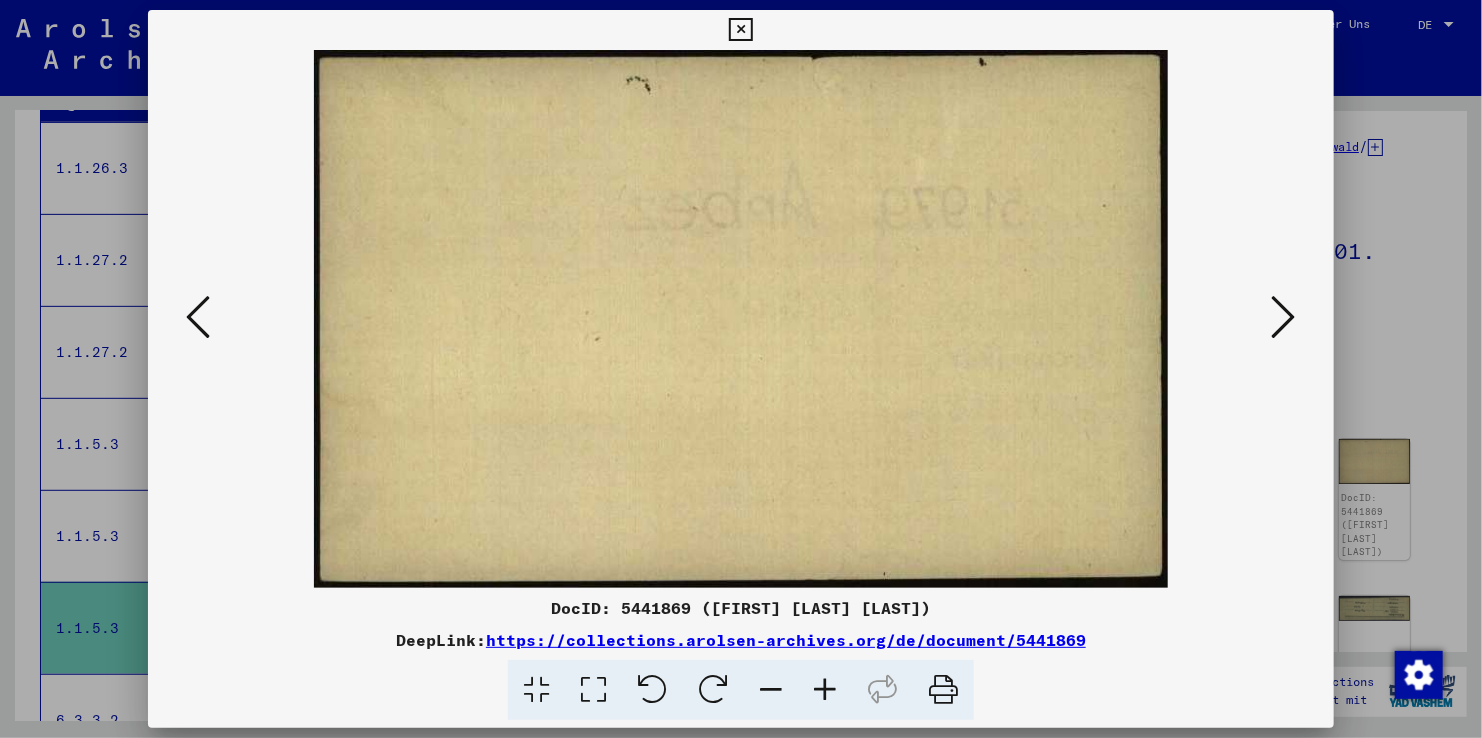click at bounding box center (1284, 317) 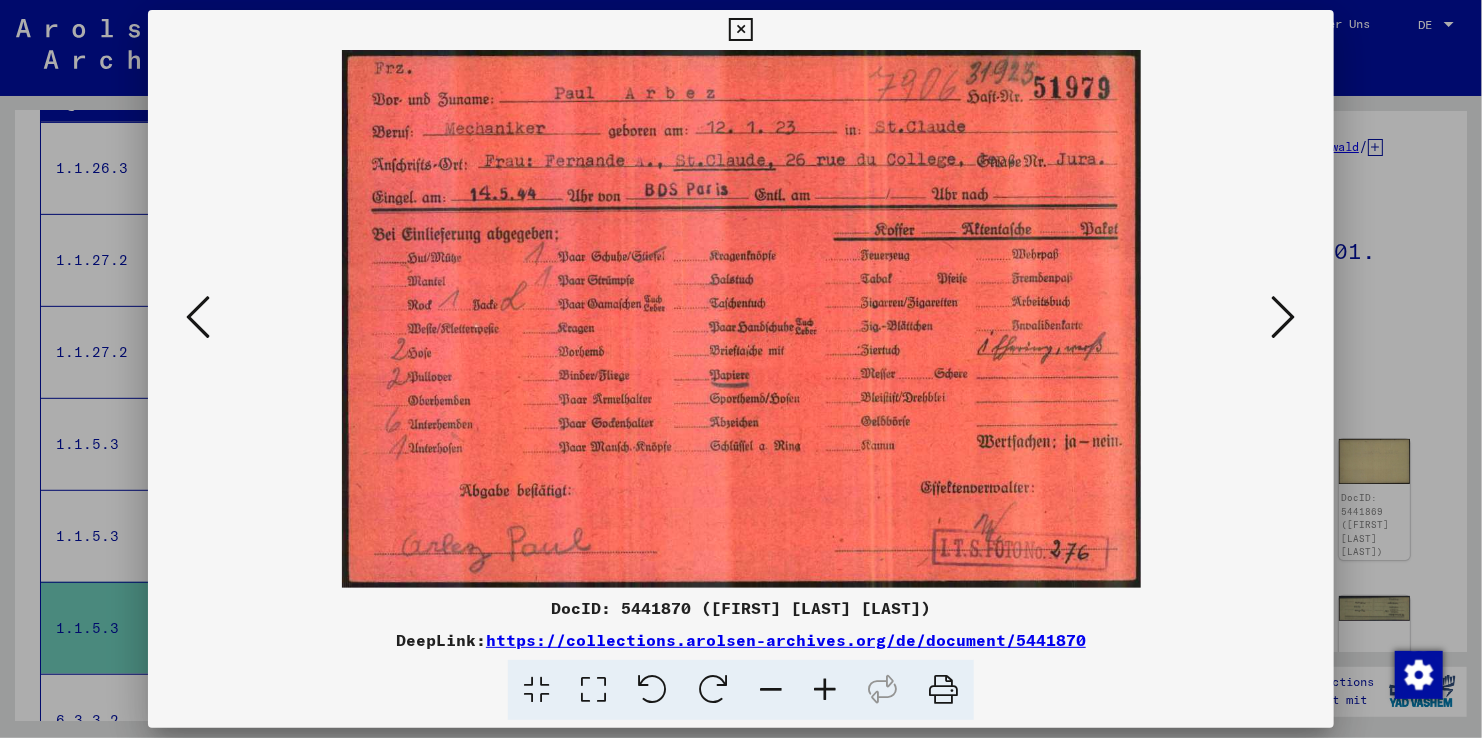 click at bounding box center [1284, 317] 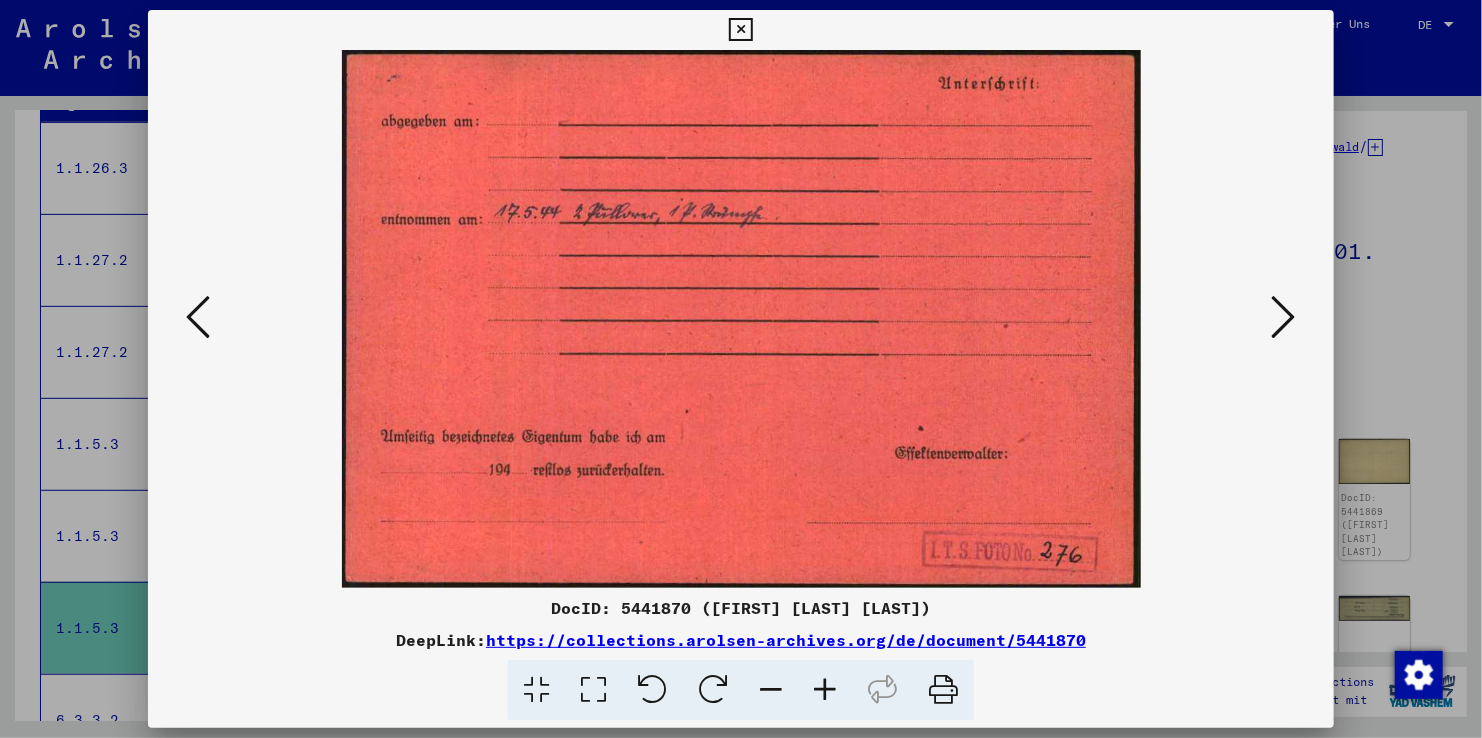 click at bounding box center [1284, 317] 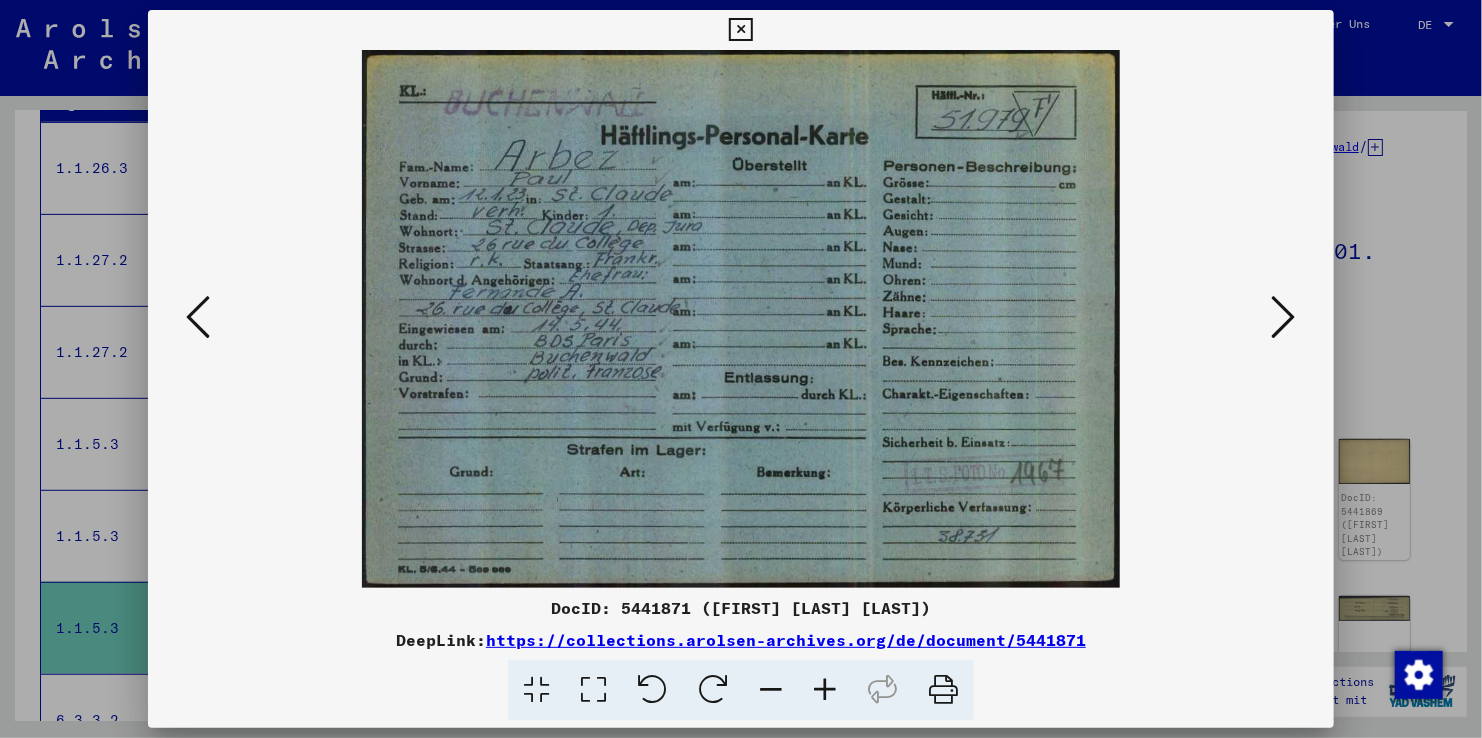 click at bounding box center [1284, 317] 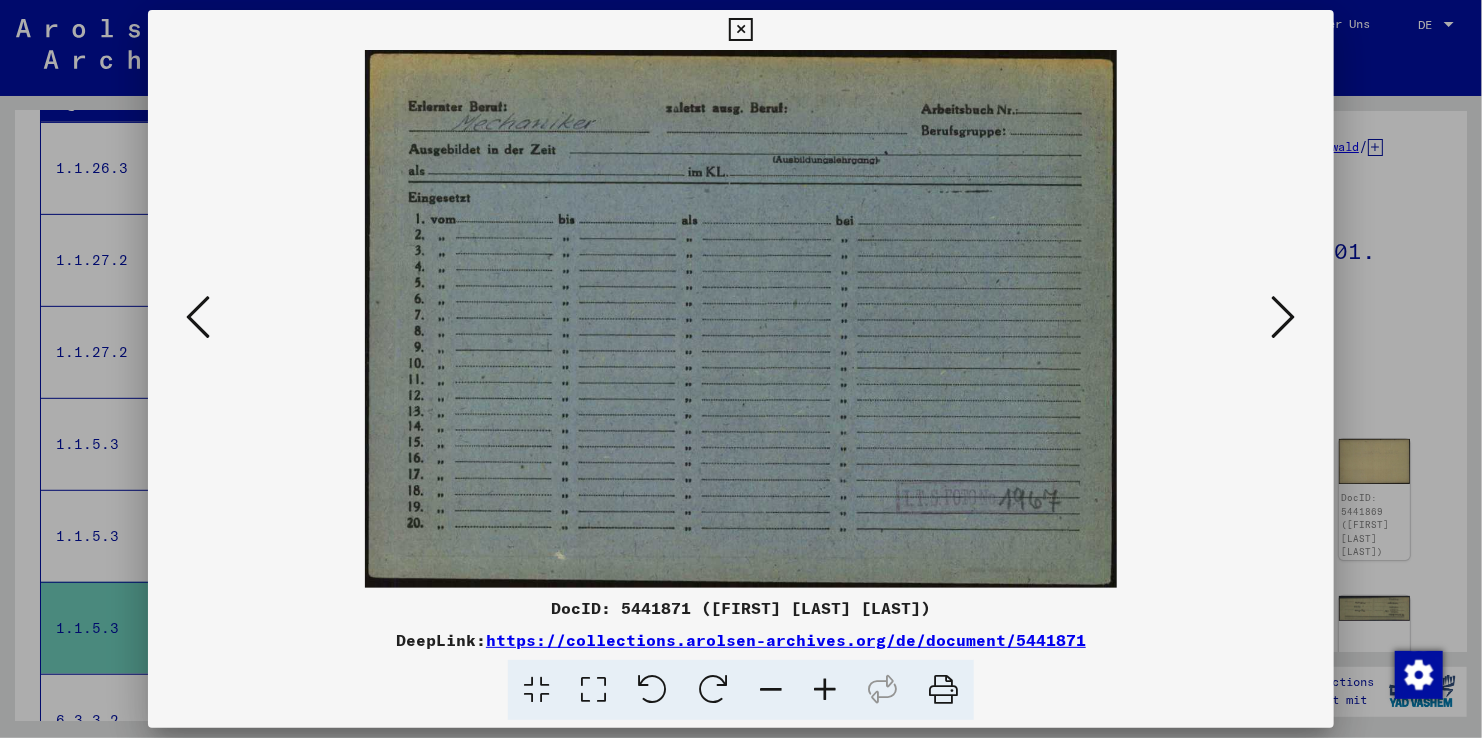 click at bounding box center (1284, 317) 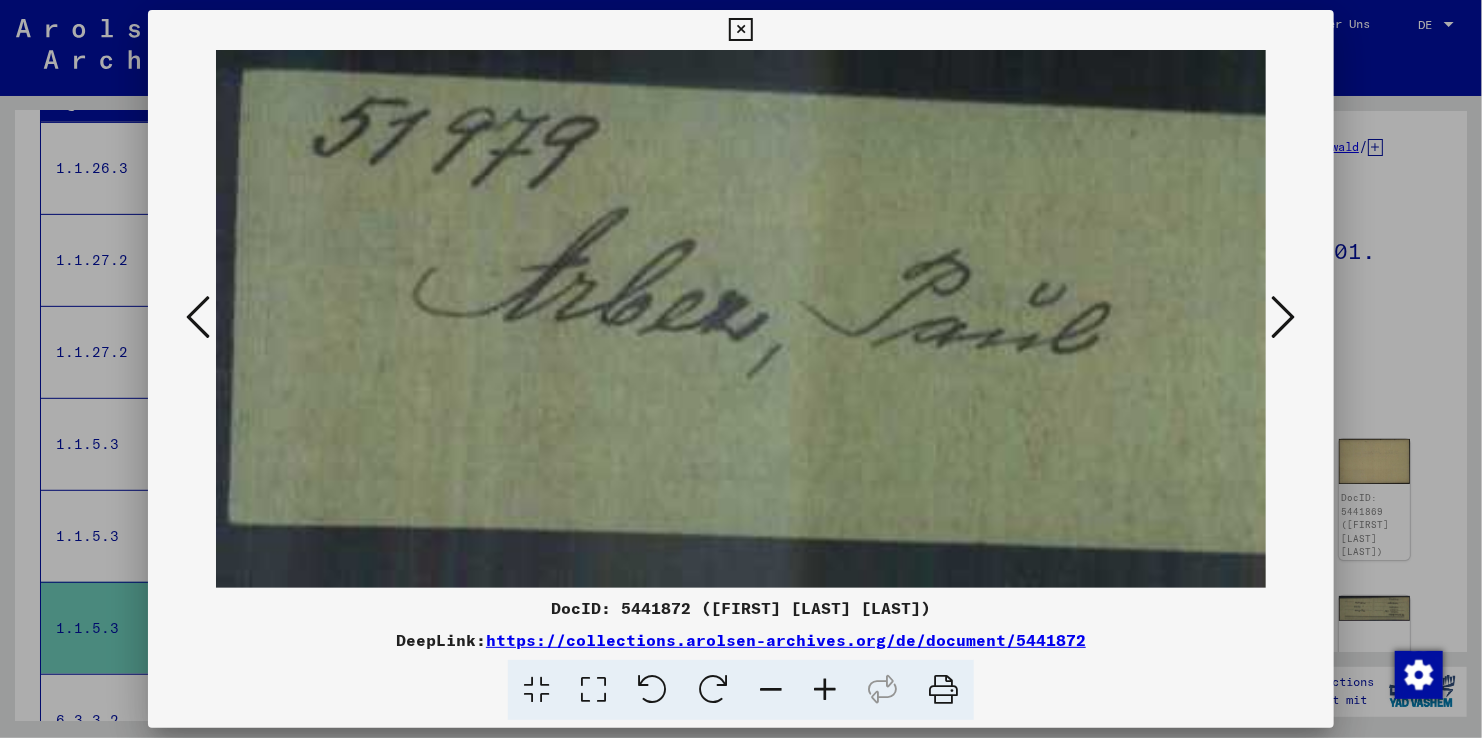 click at bounding box center (1284, 317) 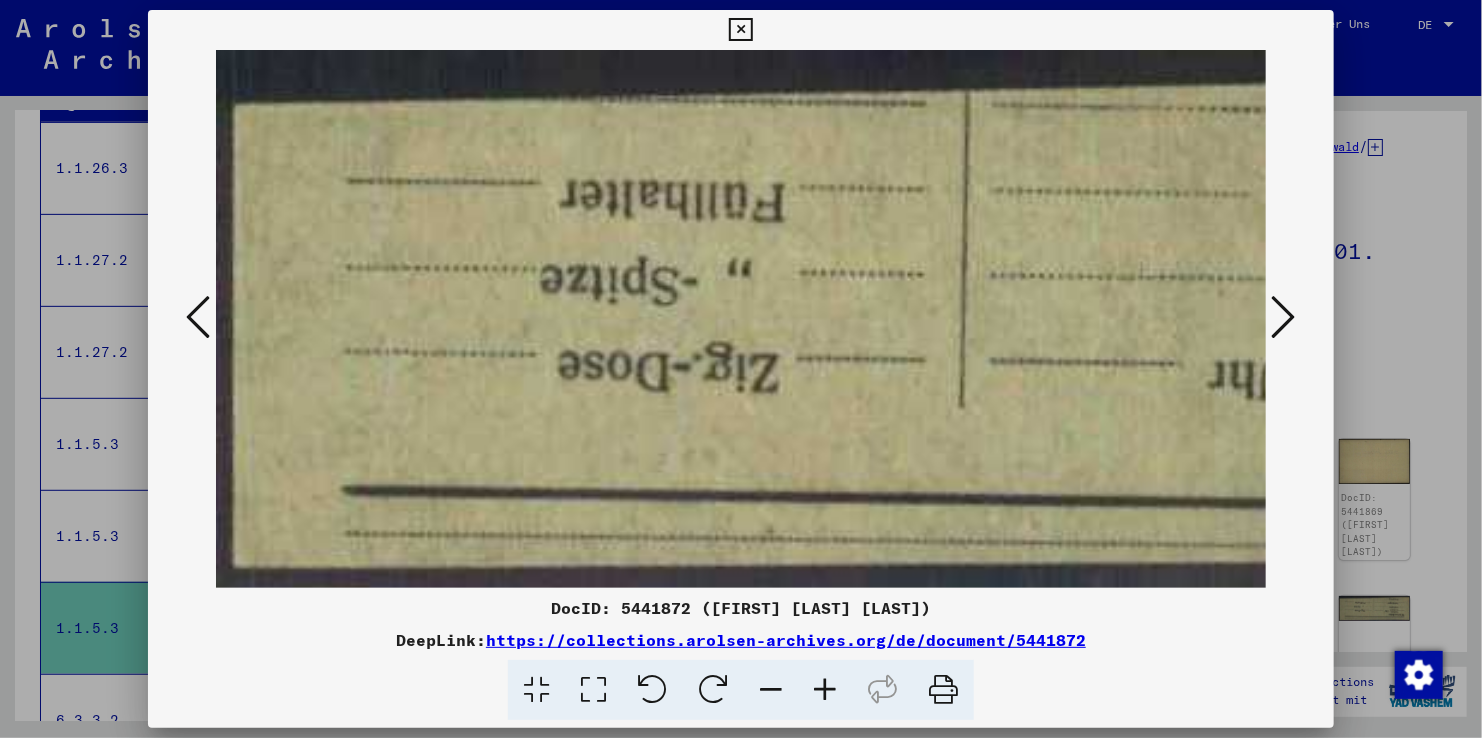 click at bounding box center [1284, 317] 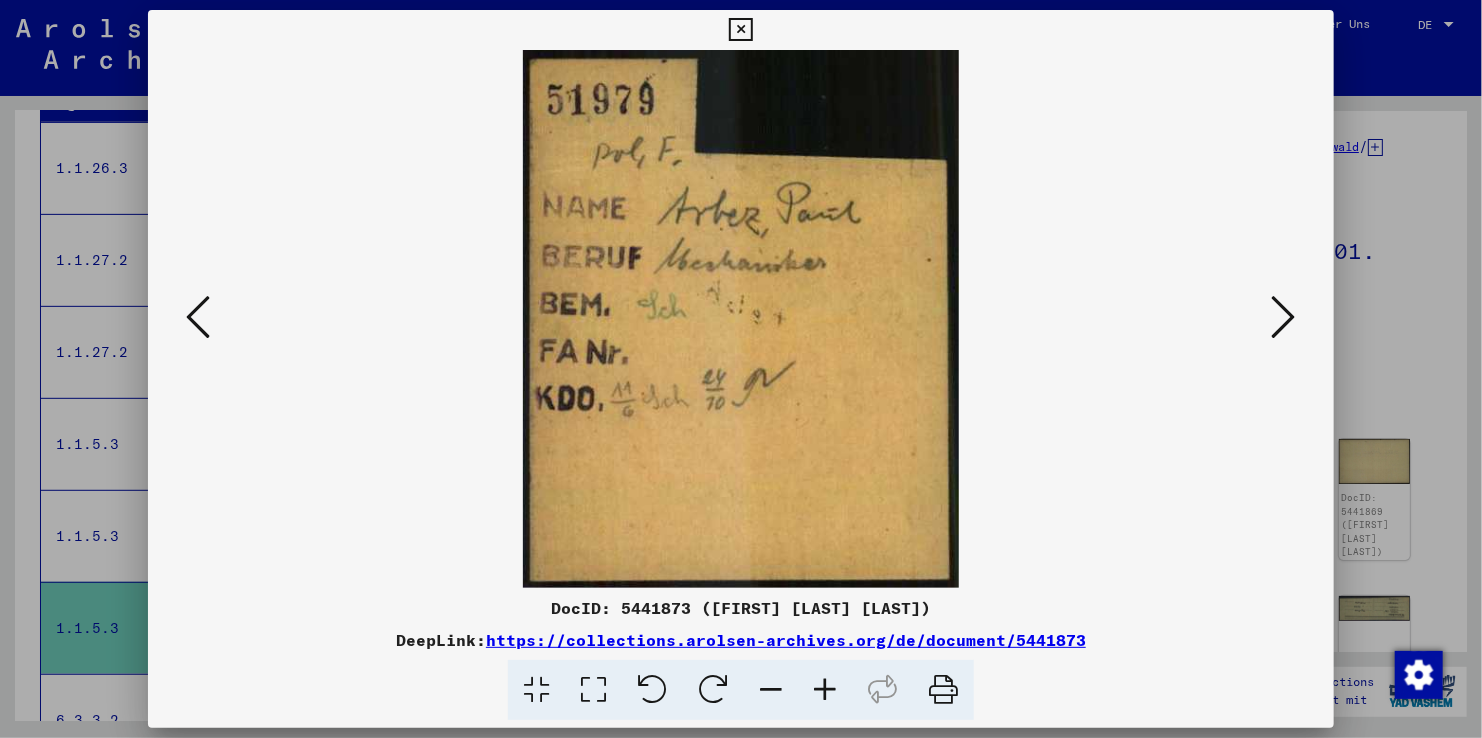 click at bounding box center [1284, 317] 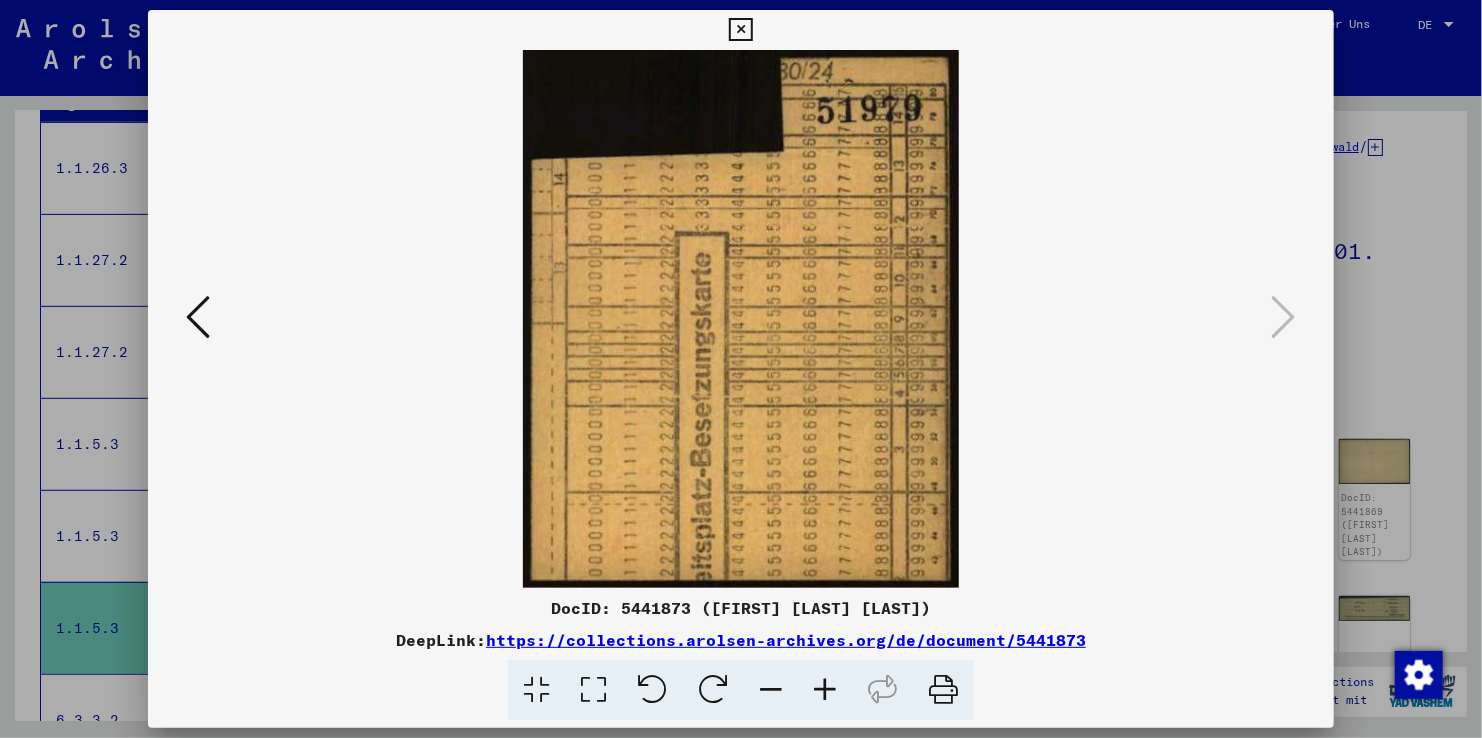 click at bounding box center (740, 30) 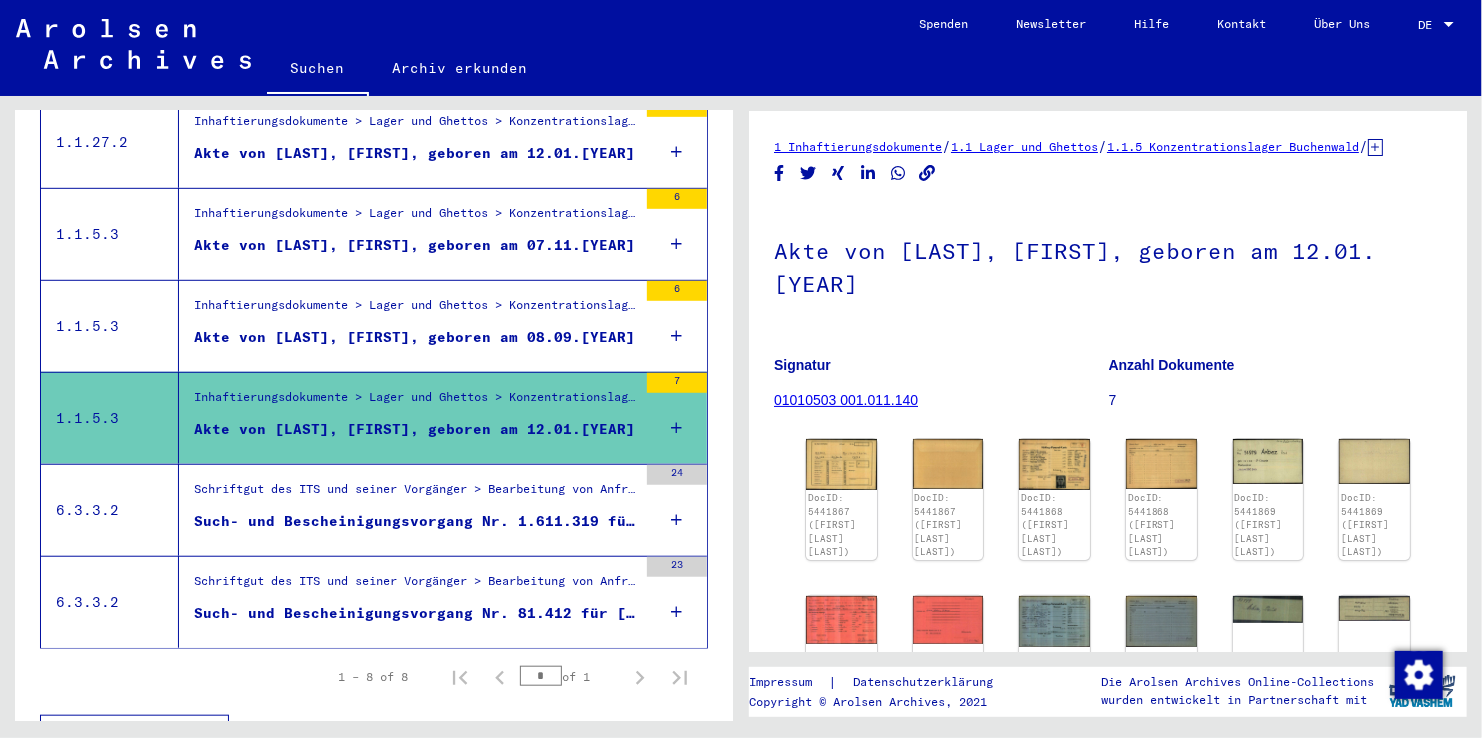 scroll, scrollTop: 625, scrollLeft: 0, axis: vertical 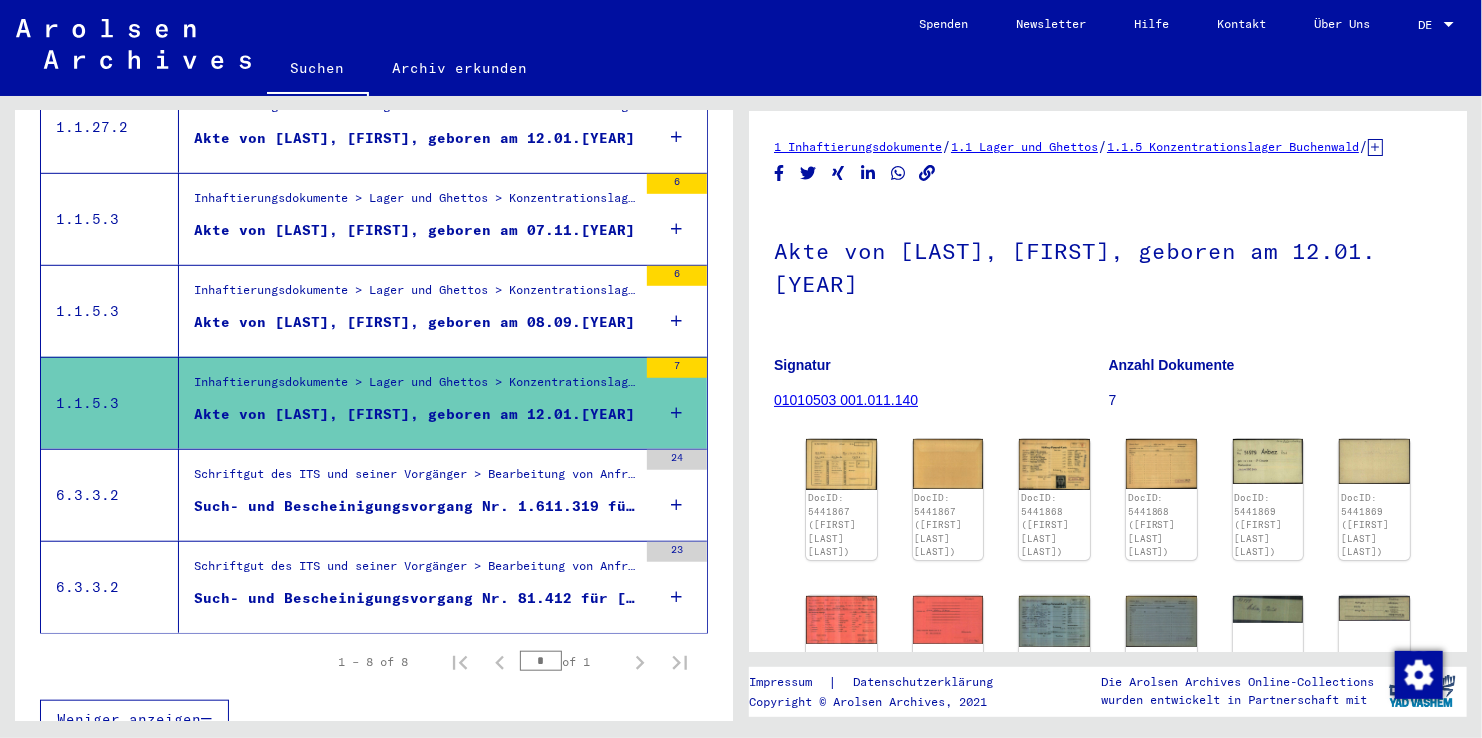 click on "Such- und Bescheinigungsvorgang Nr. 1.611.319 für [LAST], [FIRST] geboren 17.11.[YEAR]" at bounding box center (415, 506) 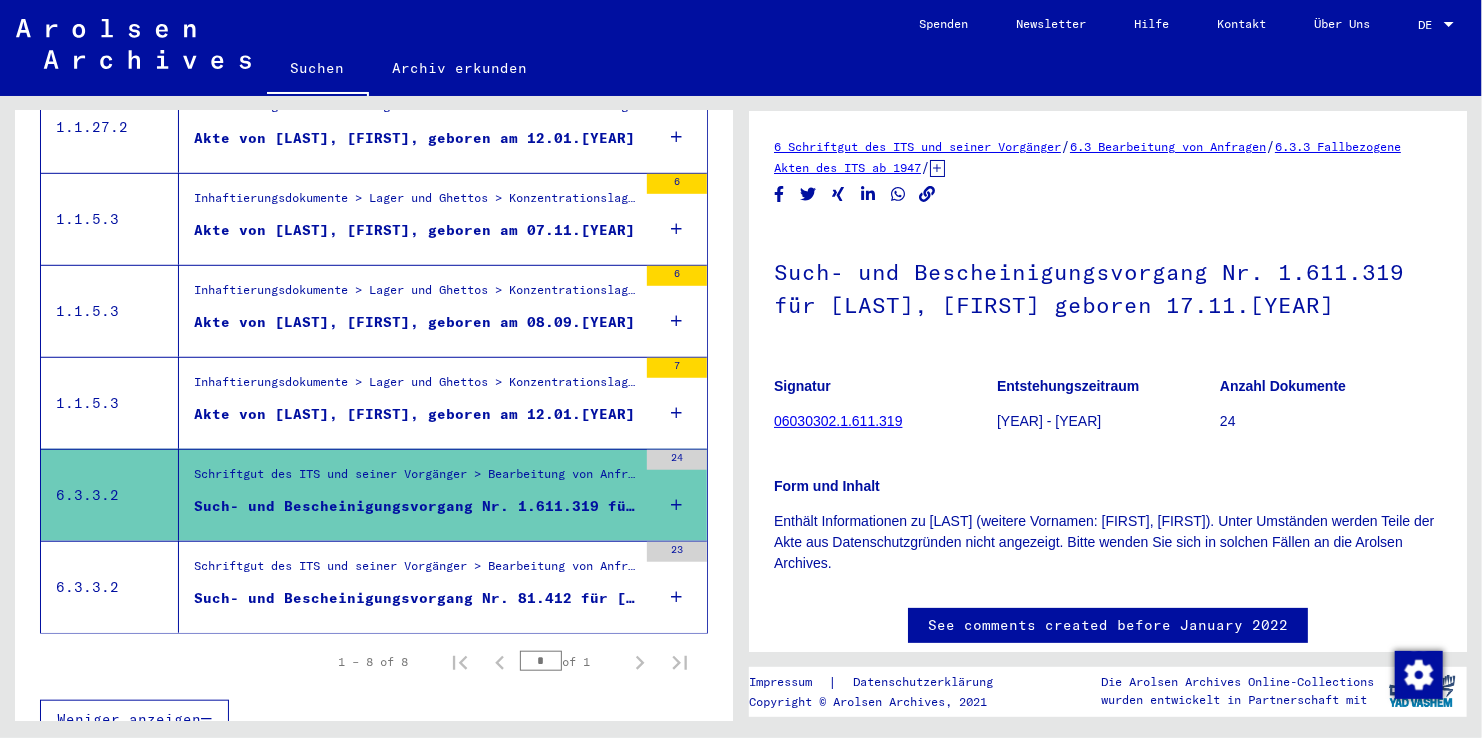 scroll, scrollTop: 0, scrollLeft: 0, axis: both 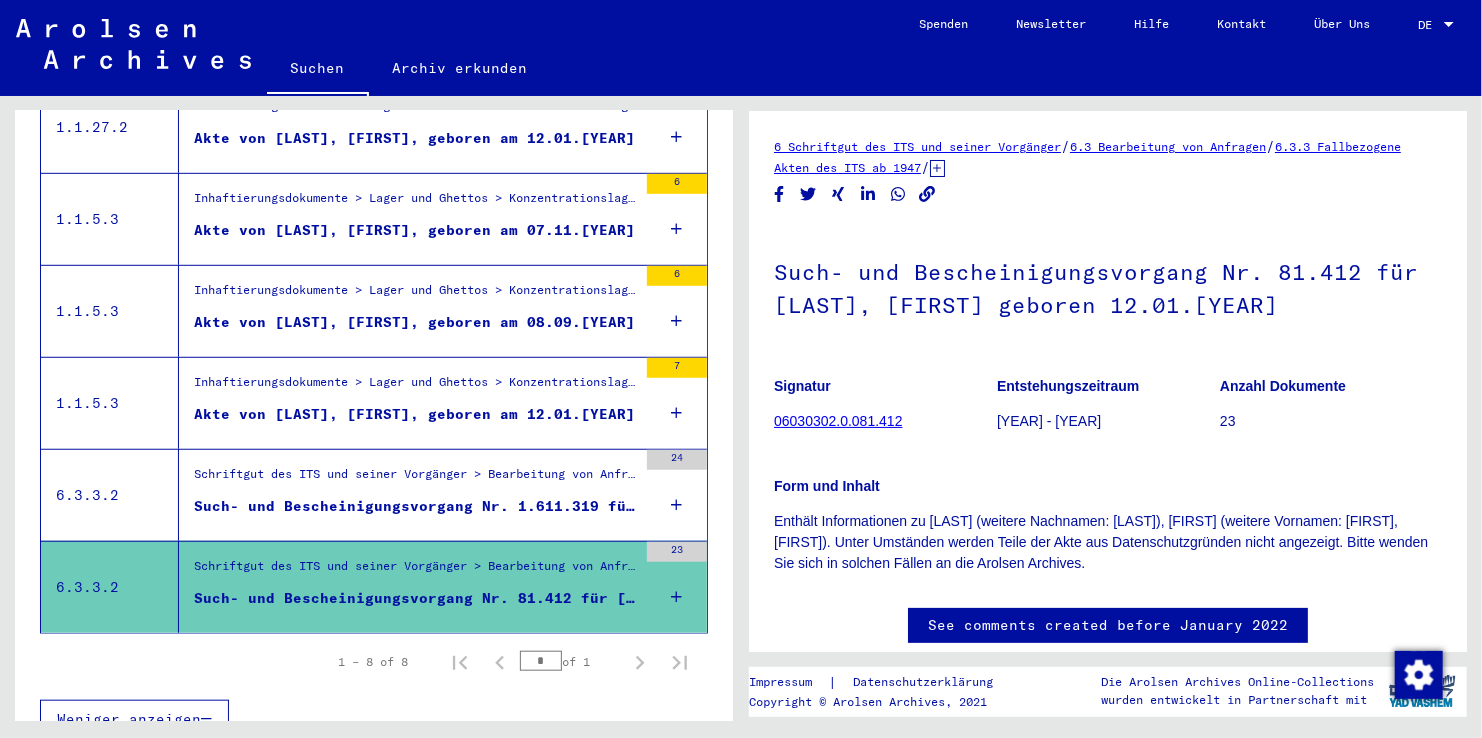 click on "6.3.3.2" at bounding box center (110, 495) 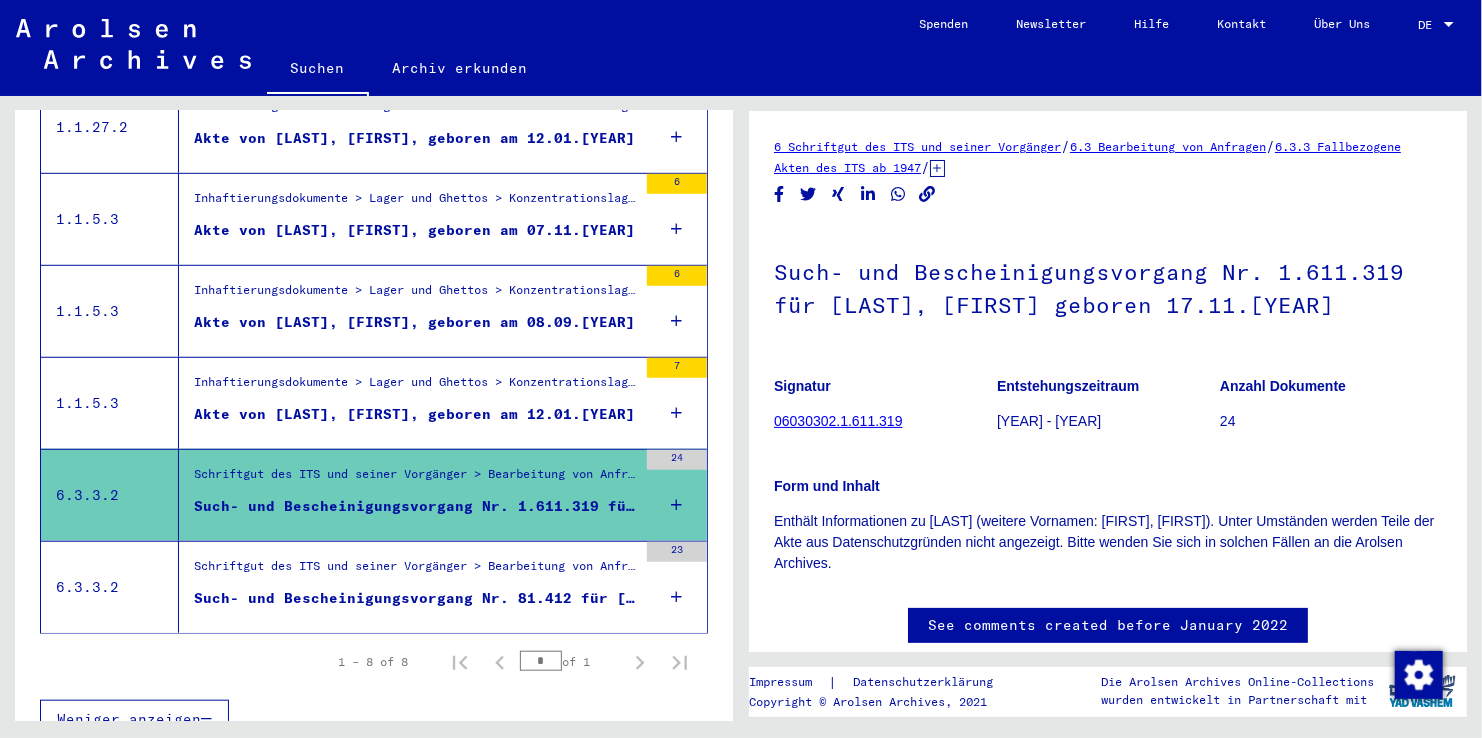 scroll, scrollTop: 0, scrollLeft: 0, axis: both 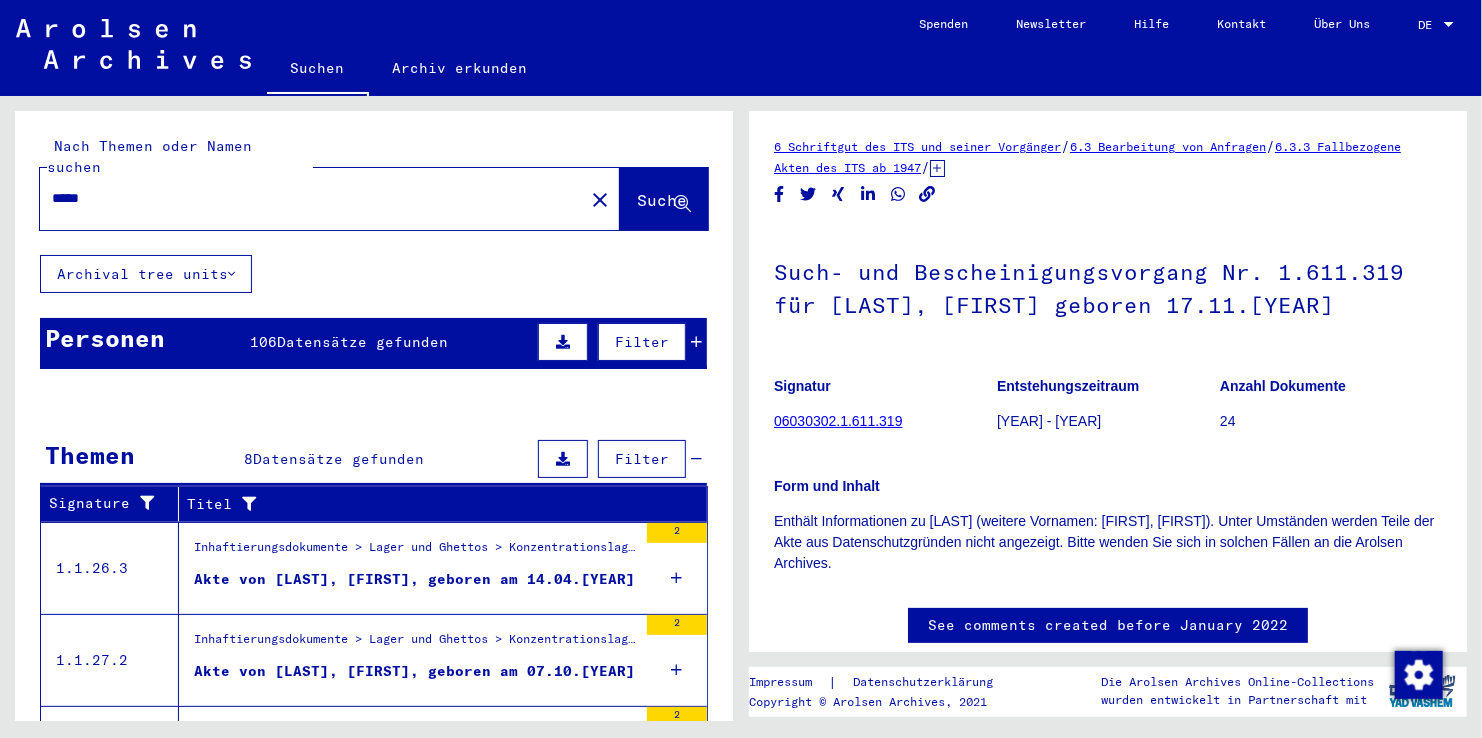 click on "*****" at bounding box center (312, 198) 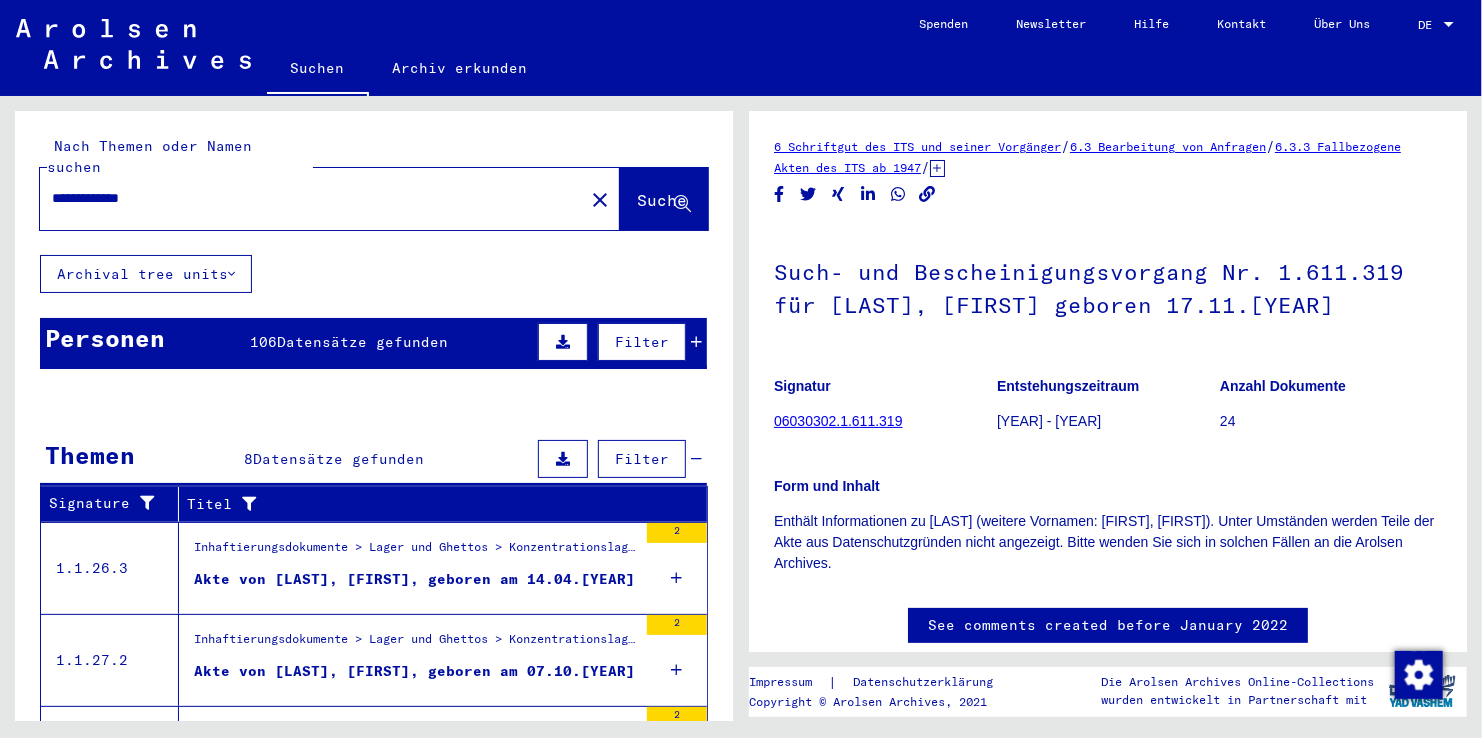 click on "Suche" 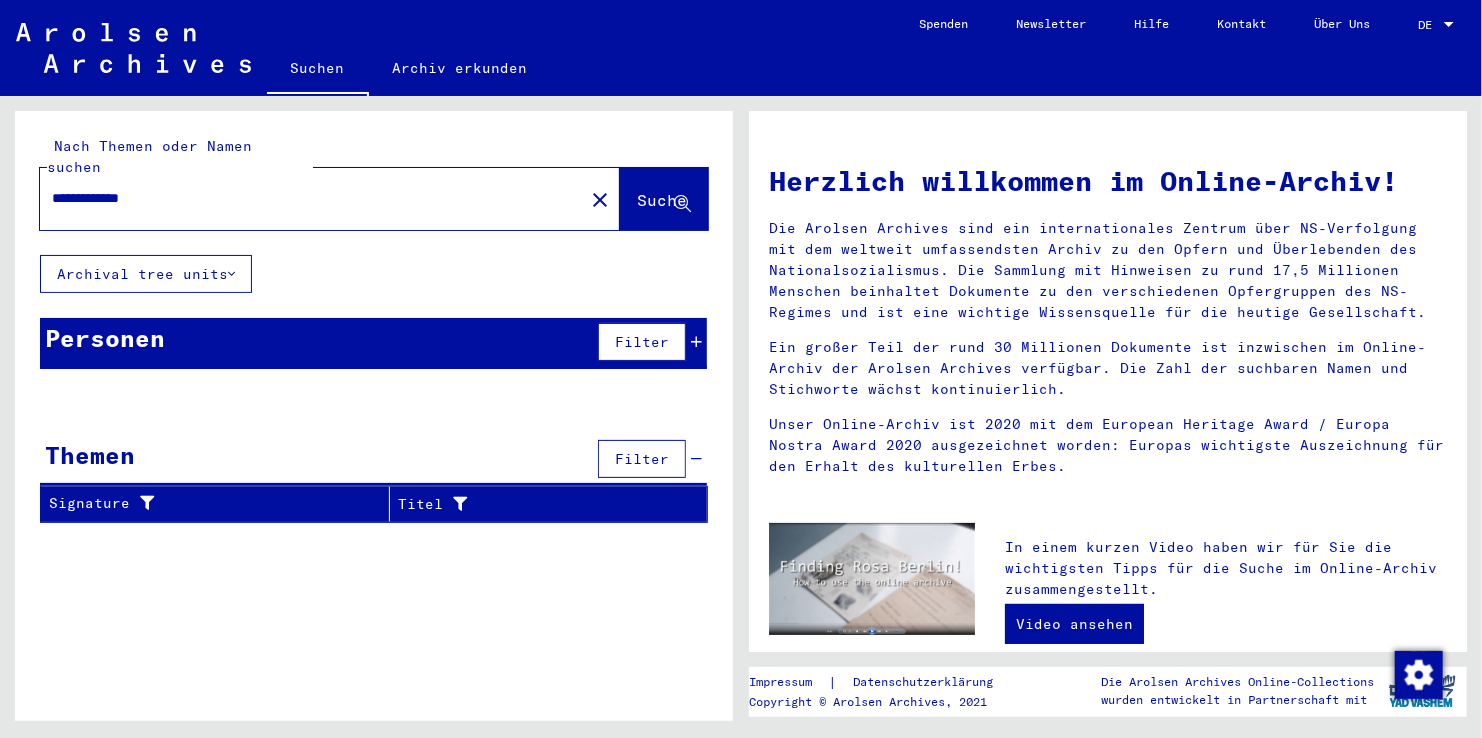 click on "**********" at bounding box center [306, 198] 